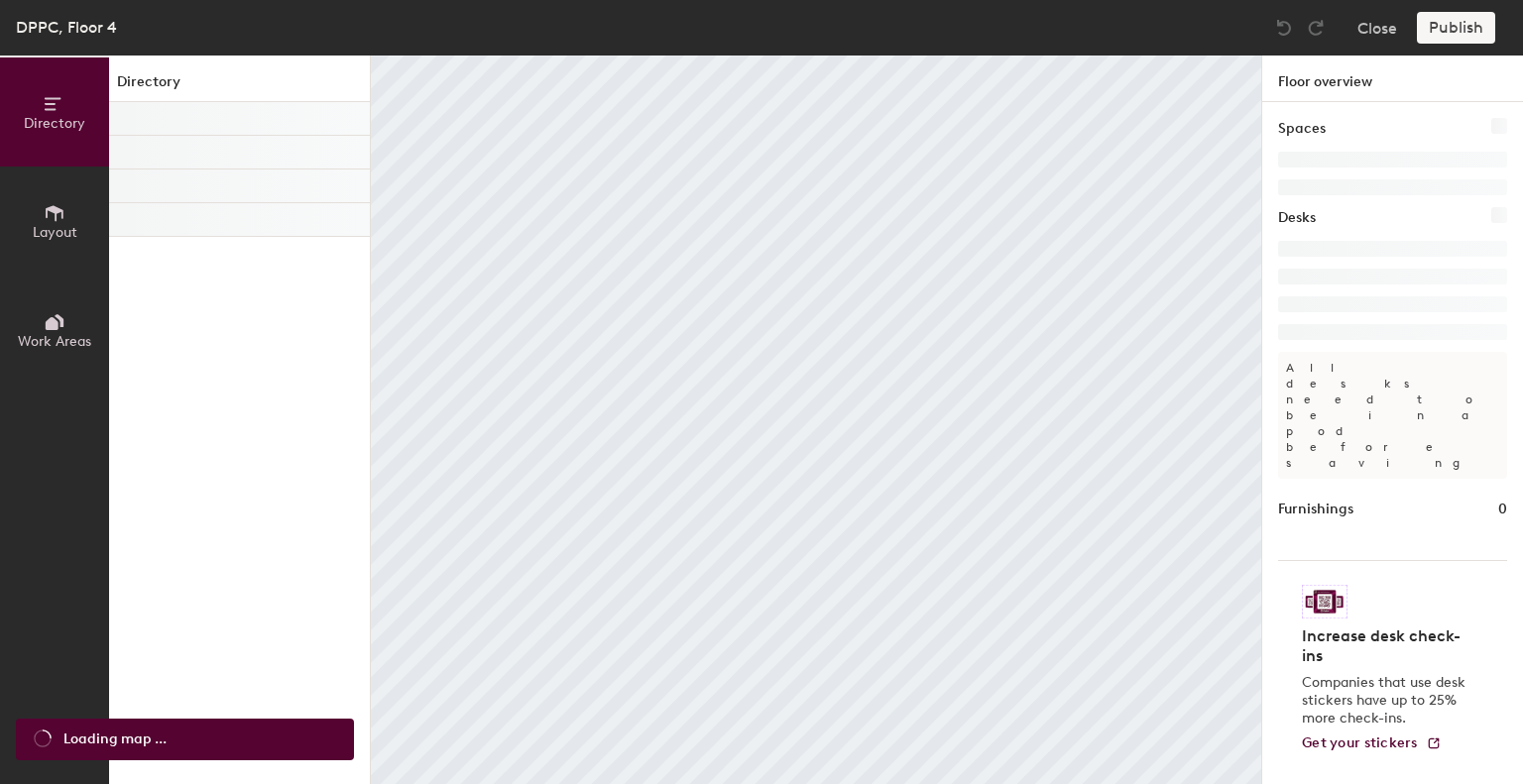 scroll, scrollTop: 0, scrollLeft: 0, axis: both 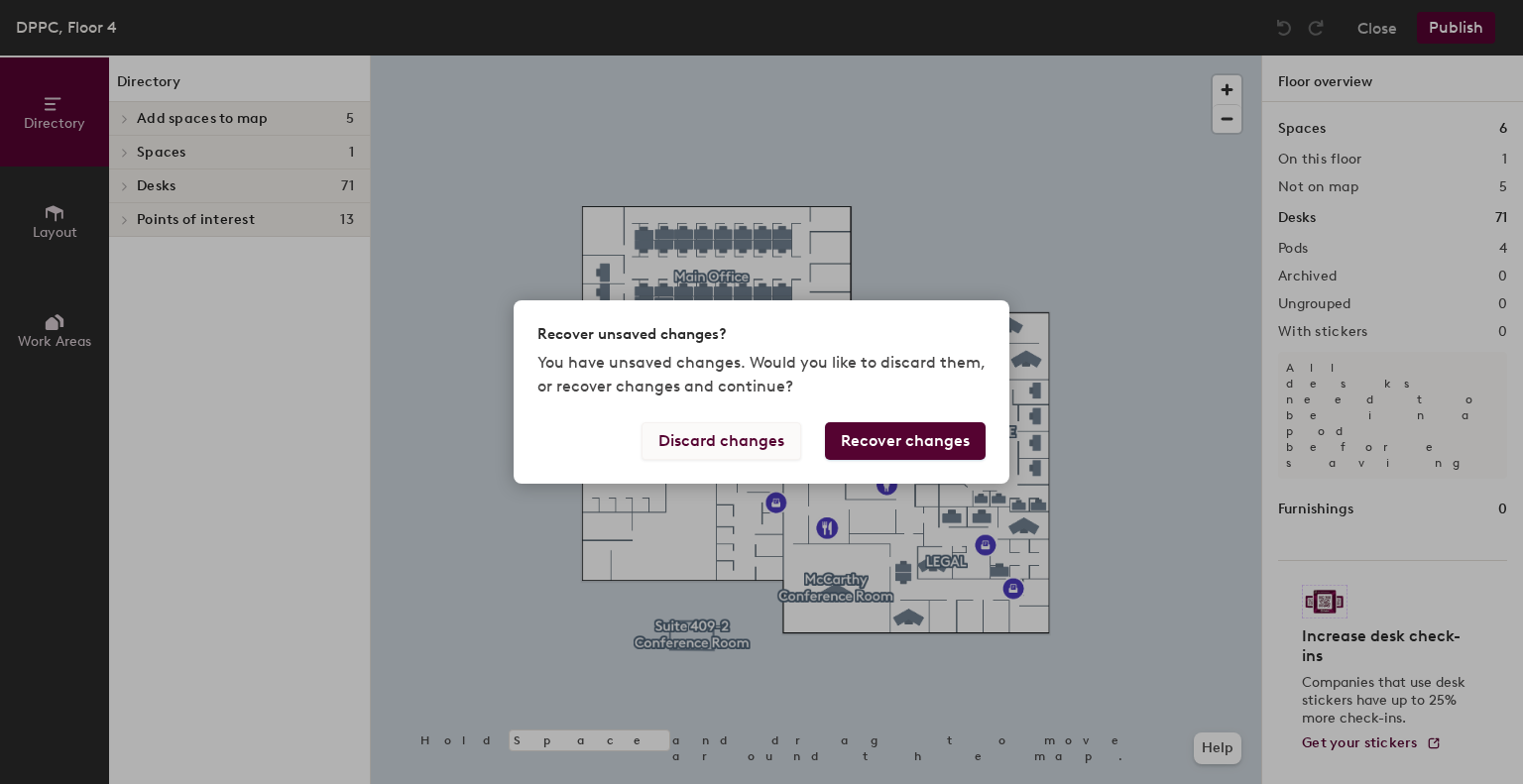 click on "Discard changes" at bounding box center [721, 441] 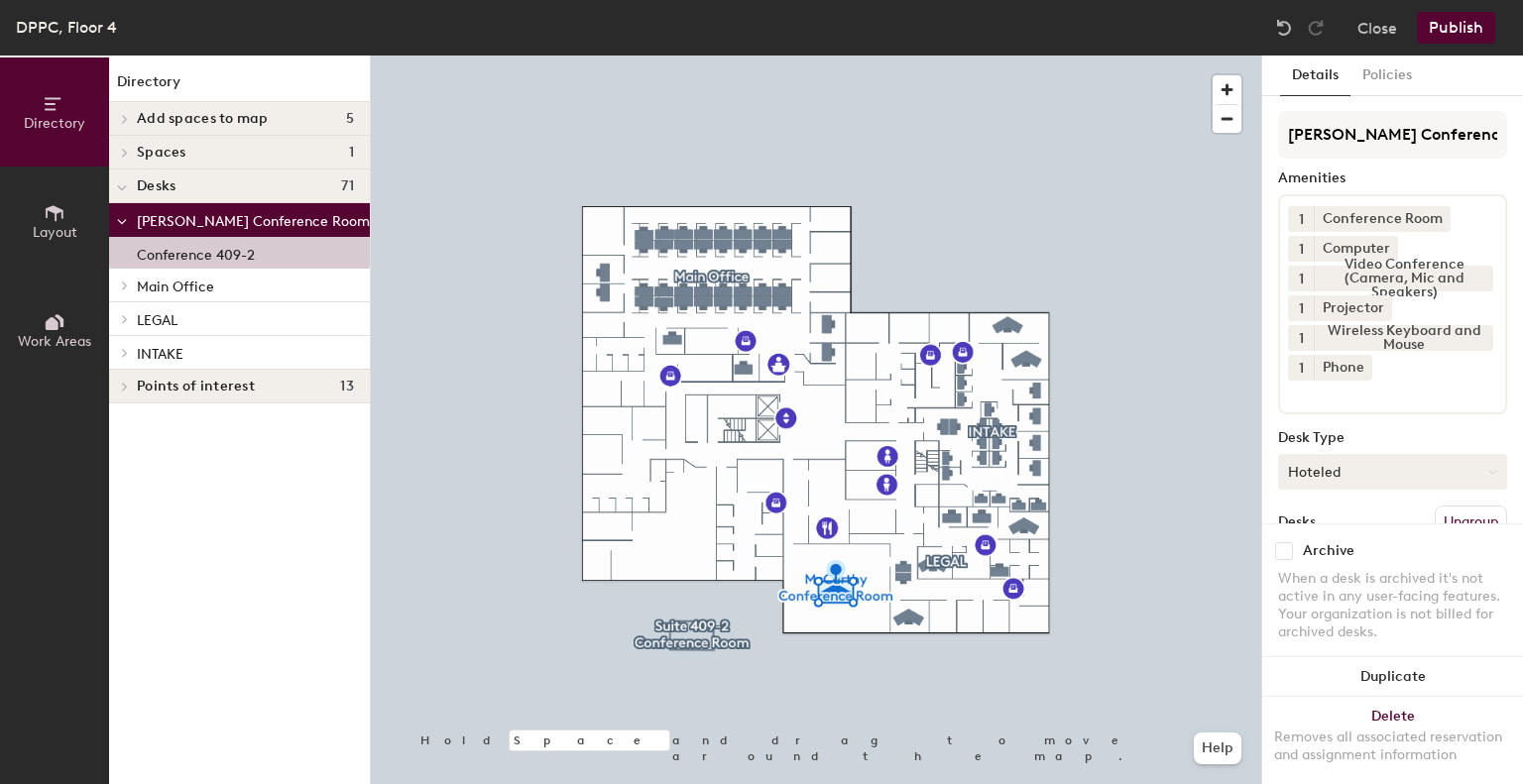 click on "Hoteled" 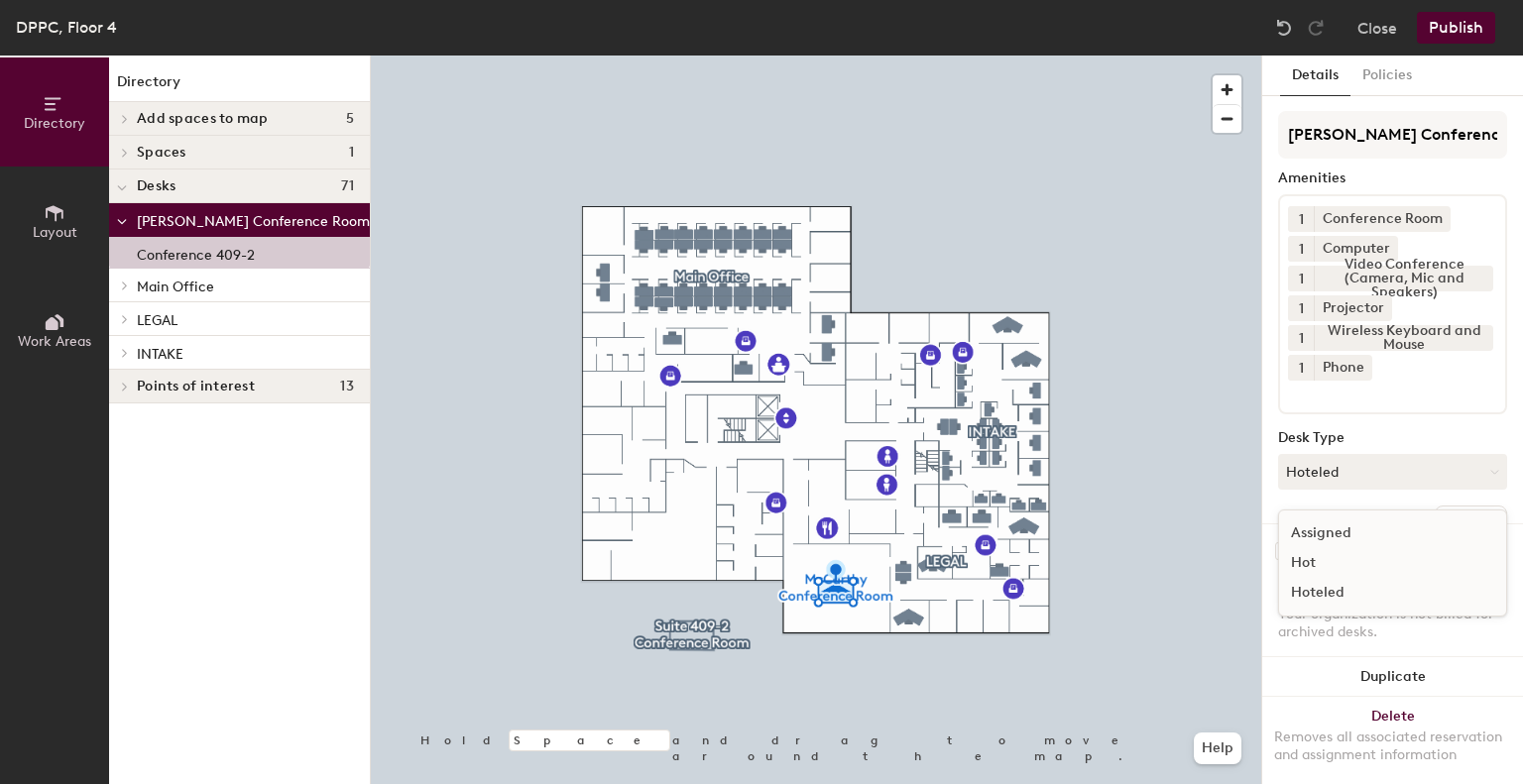 click on "Hot" 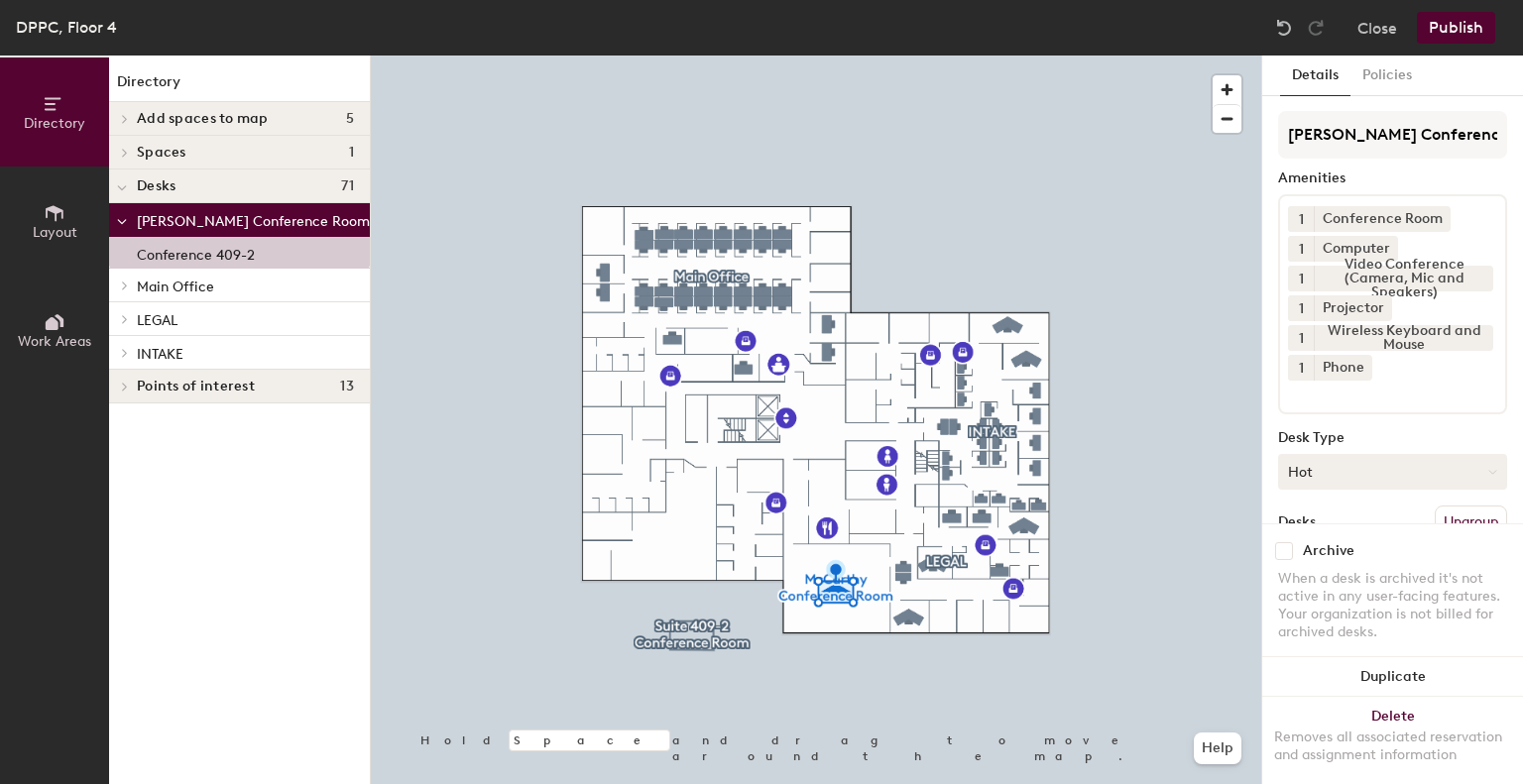 click on "Hot" 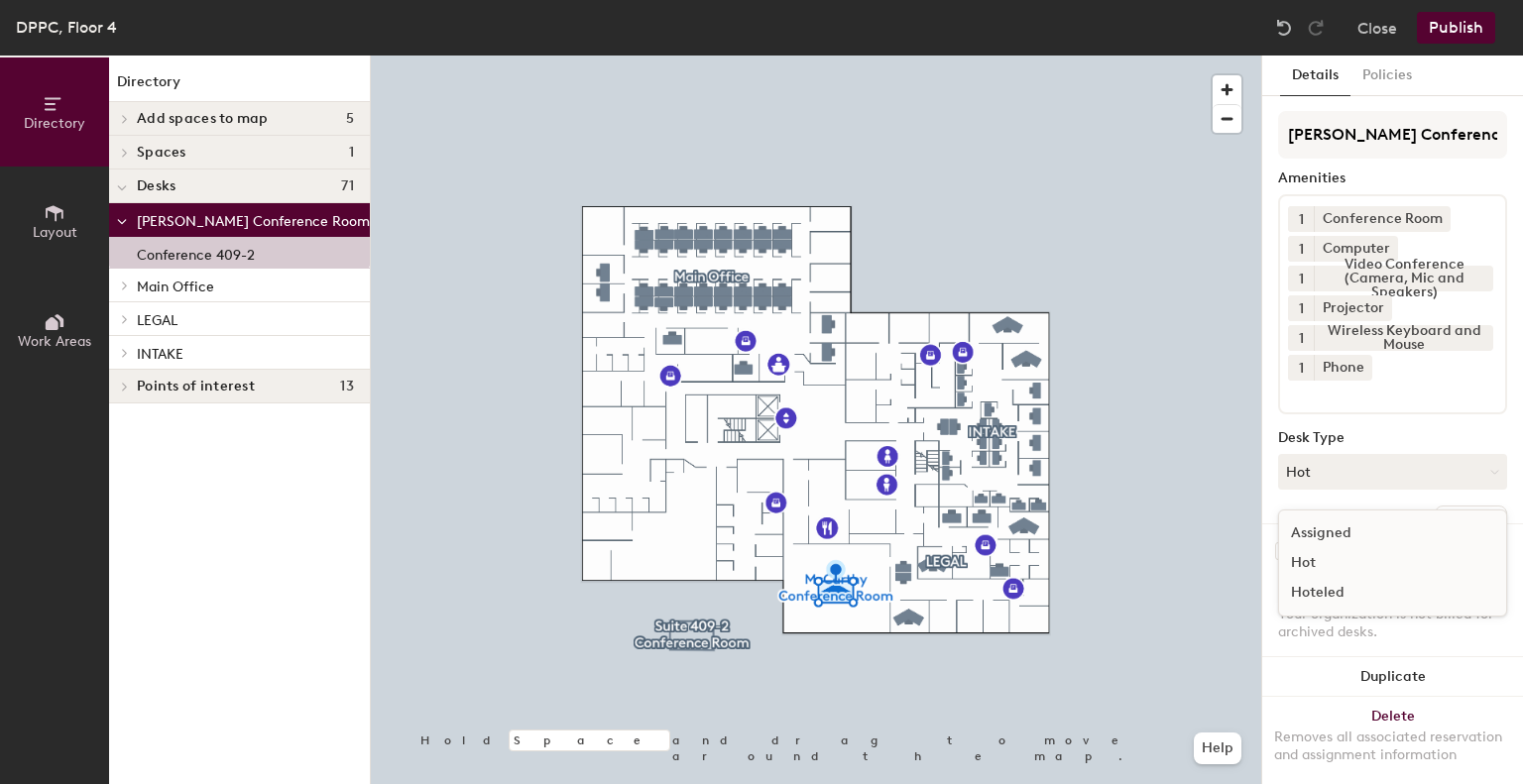 click on "Assigned" 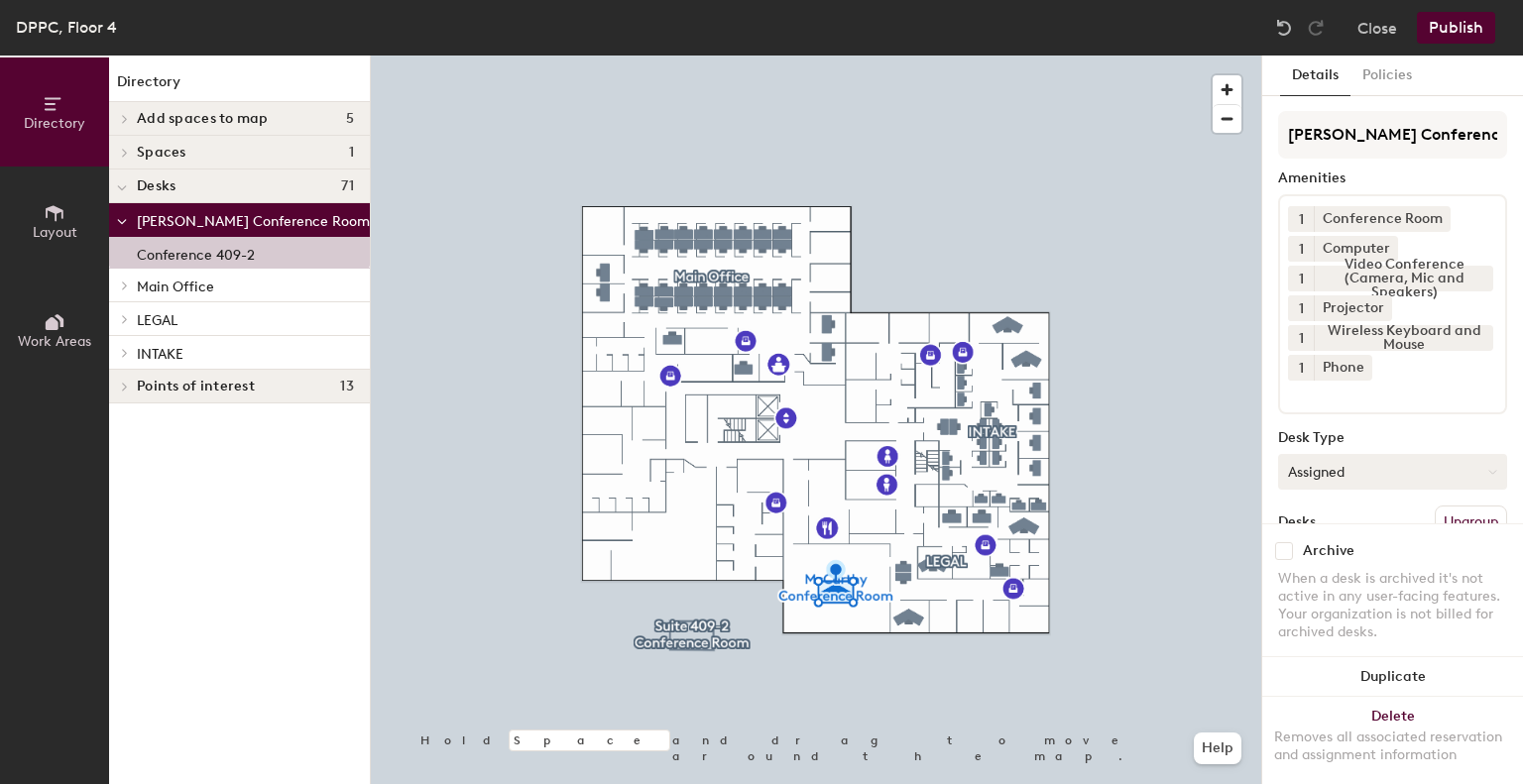 click on "Assigned" 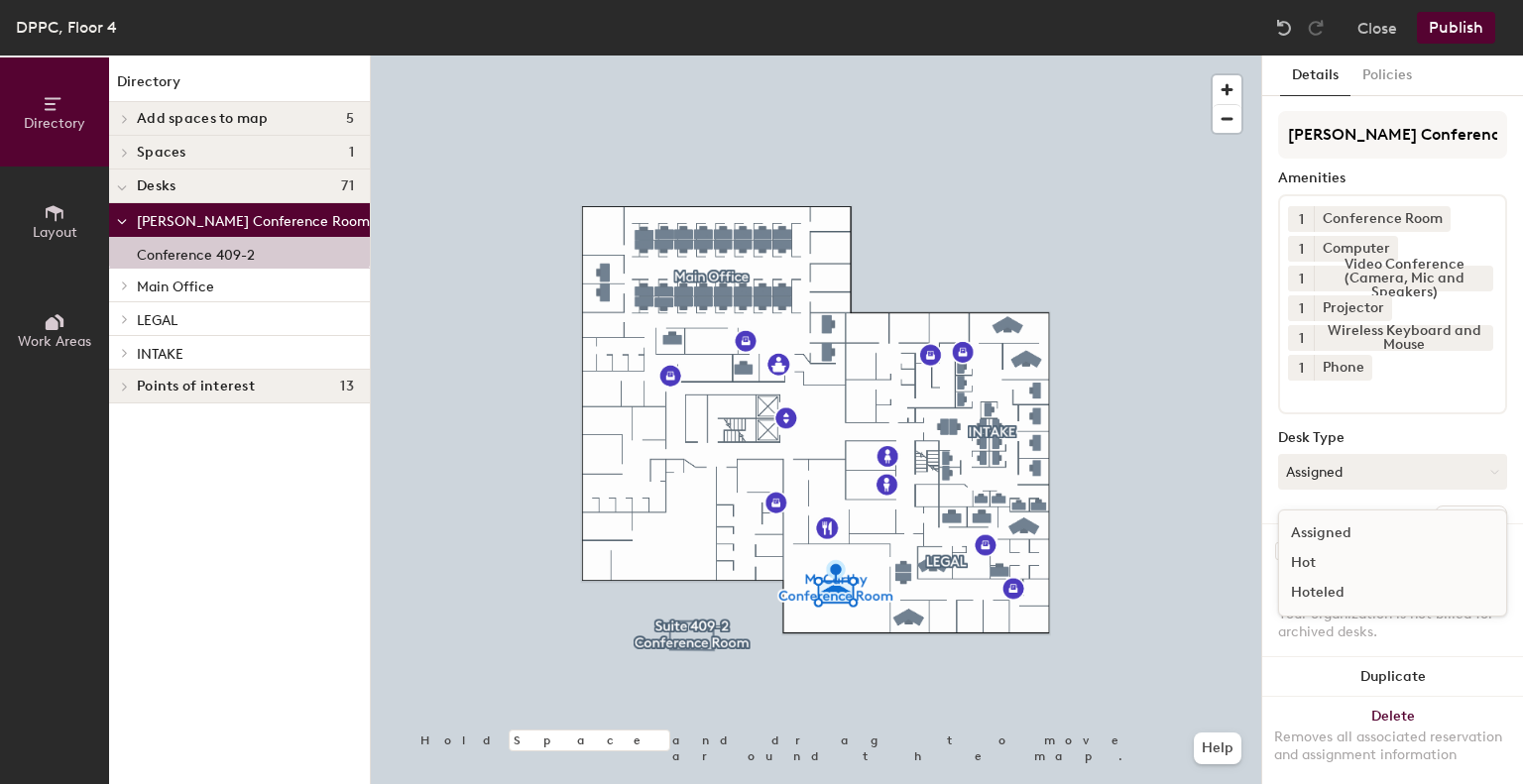 click on "Hoteled" 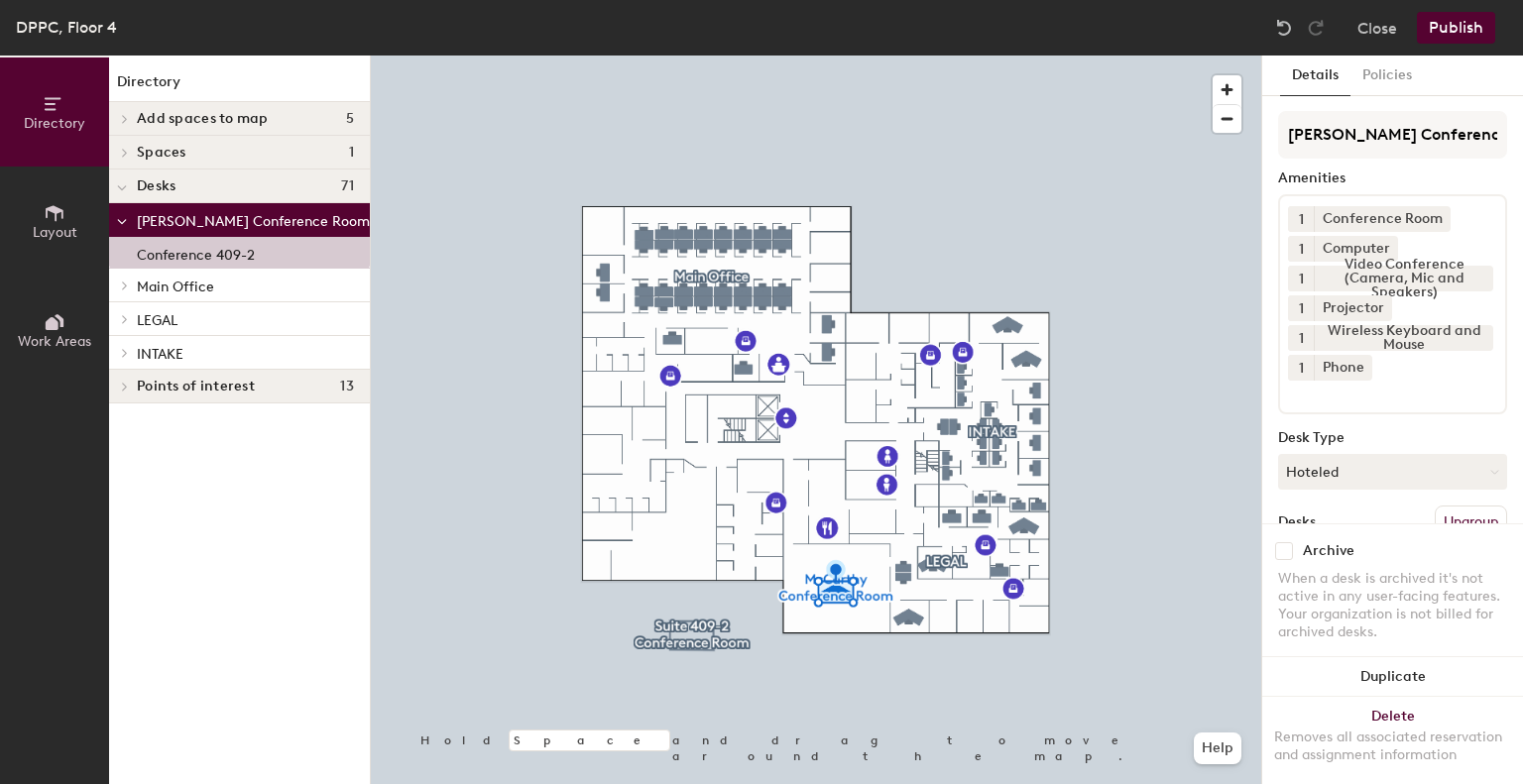 scroll, scrollTop: 146, scrollLeft: 0, axis: vertical 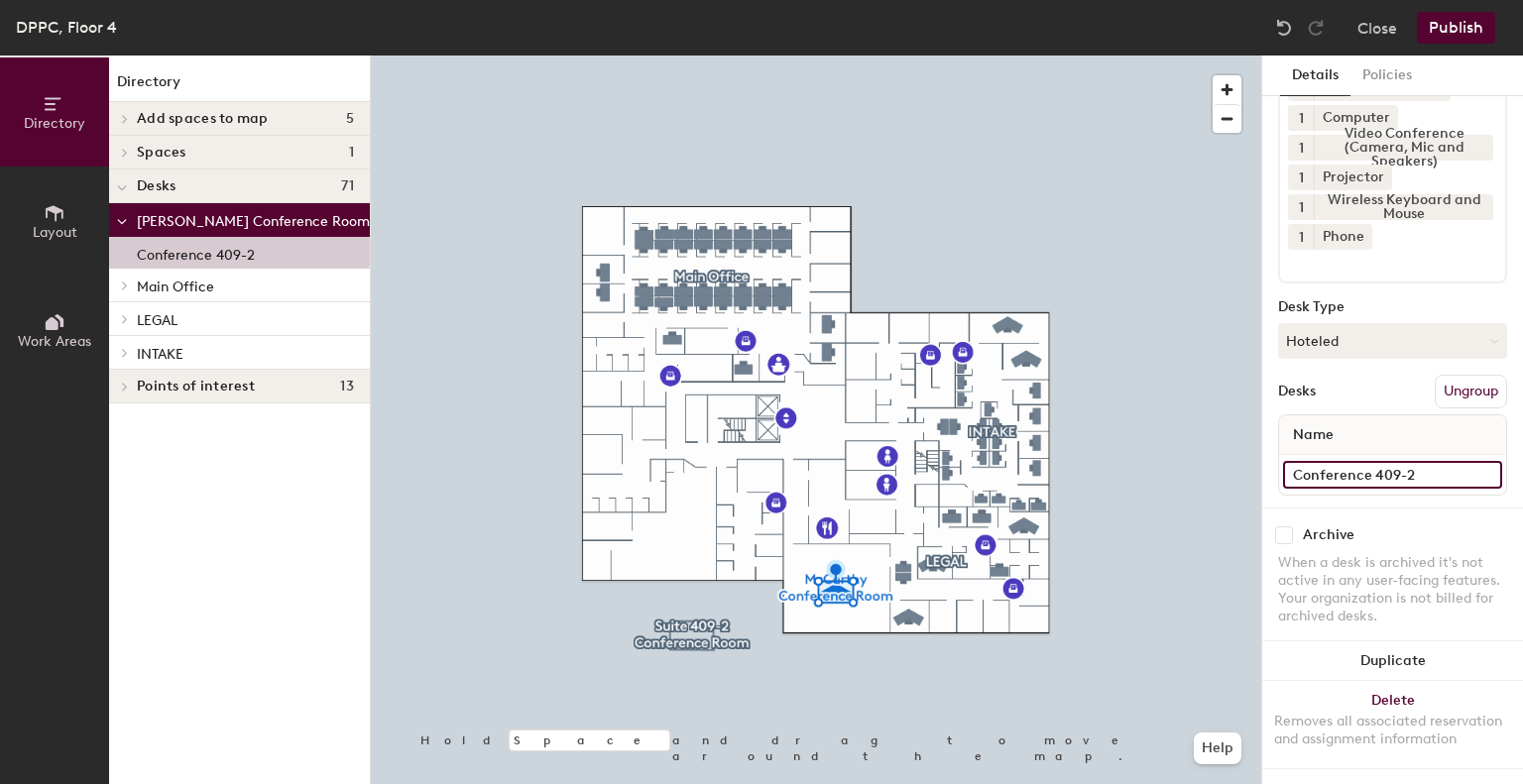 click on "Conference 409-2" 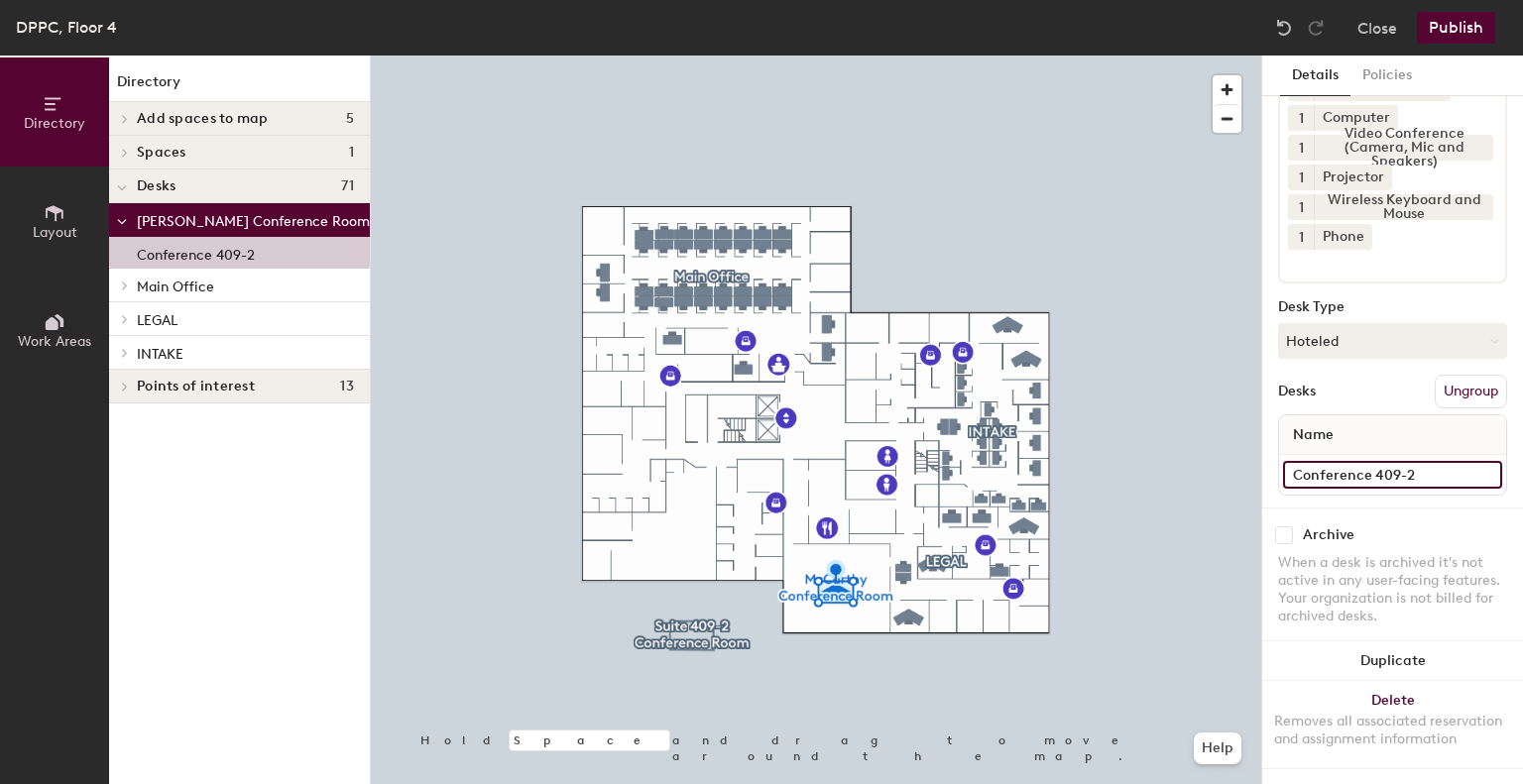 click on "Conference 409-2" 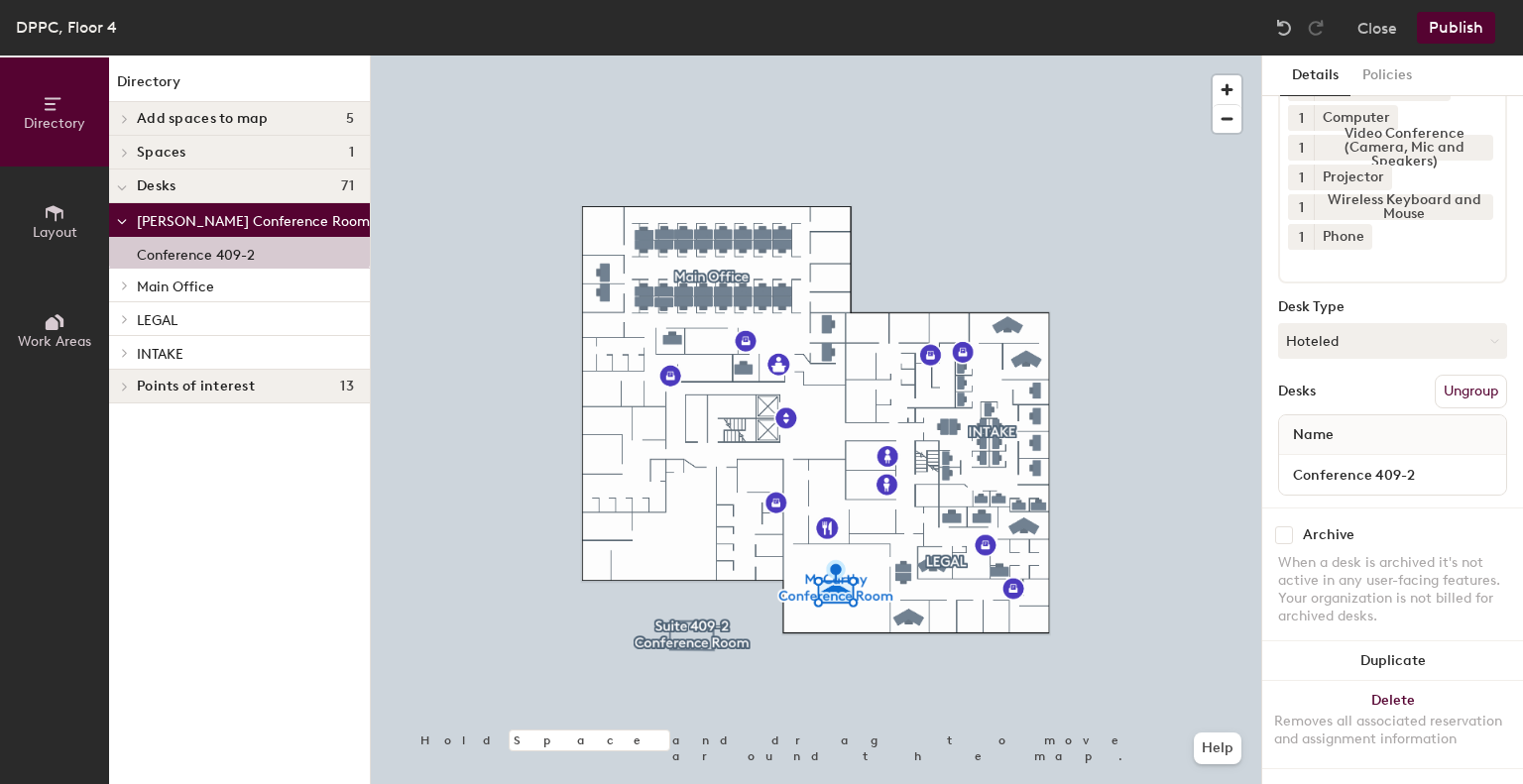 click on "Ungroup" 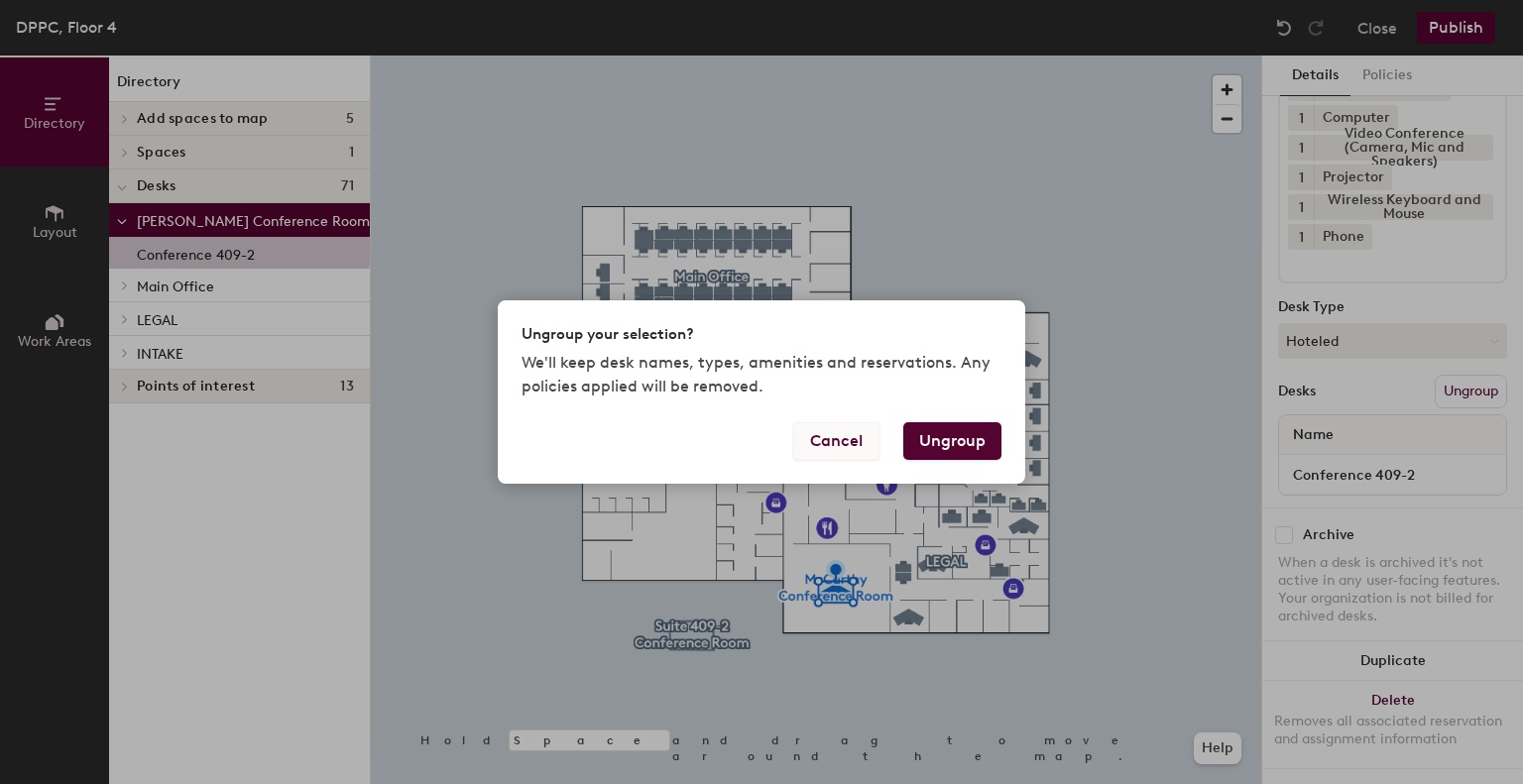 click on "Cancel" at bounding box center [836, 441] 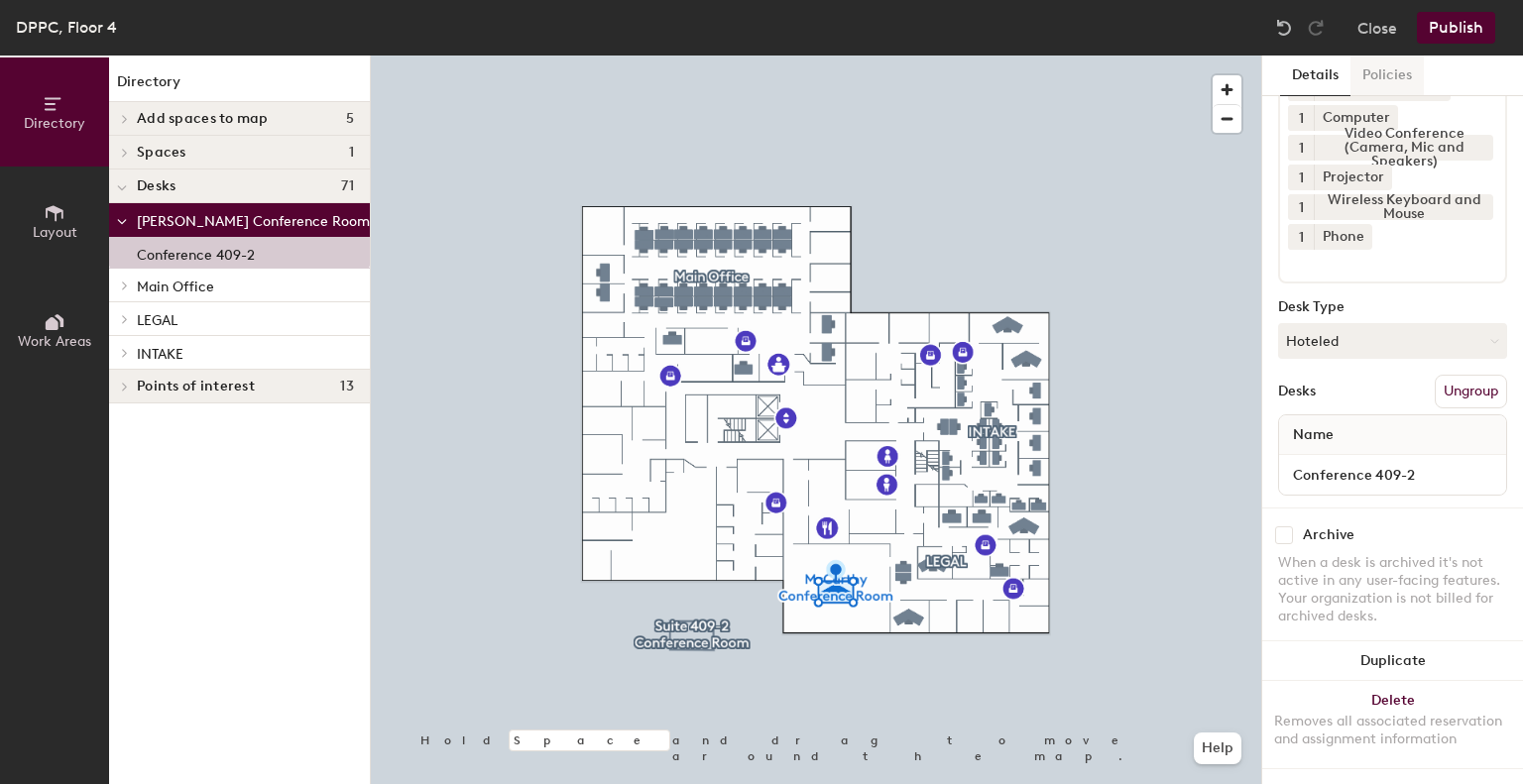 click on "Policies" 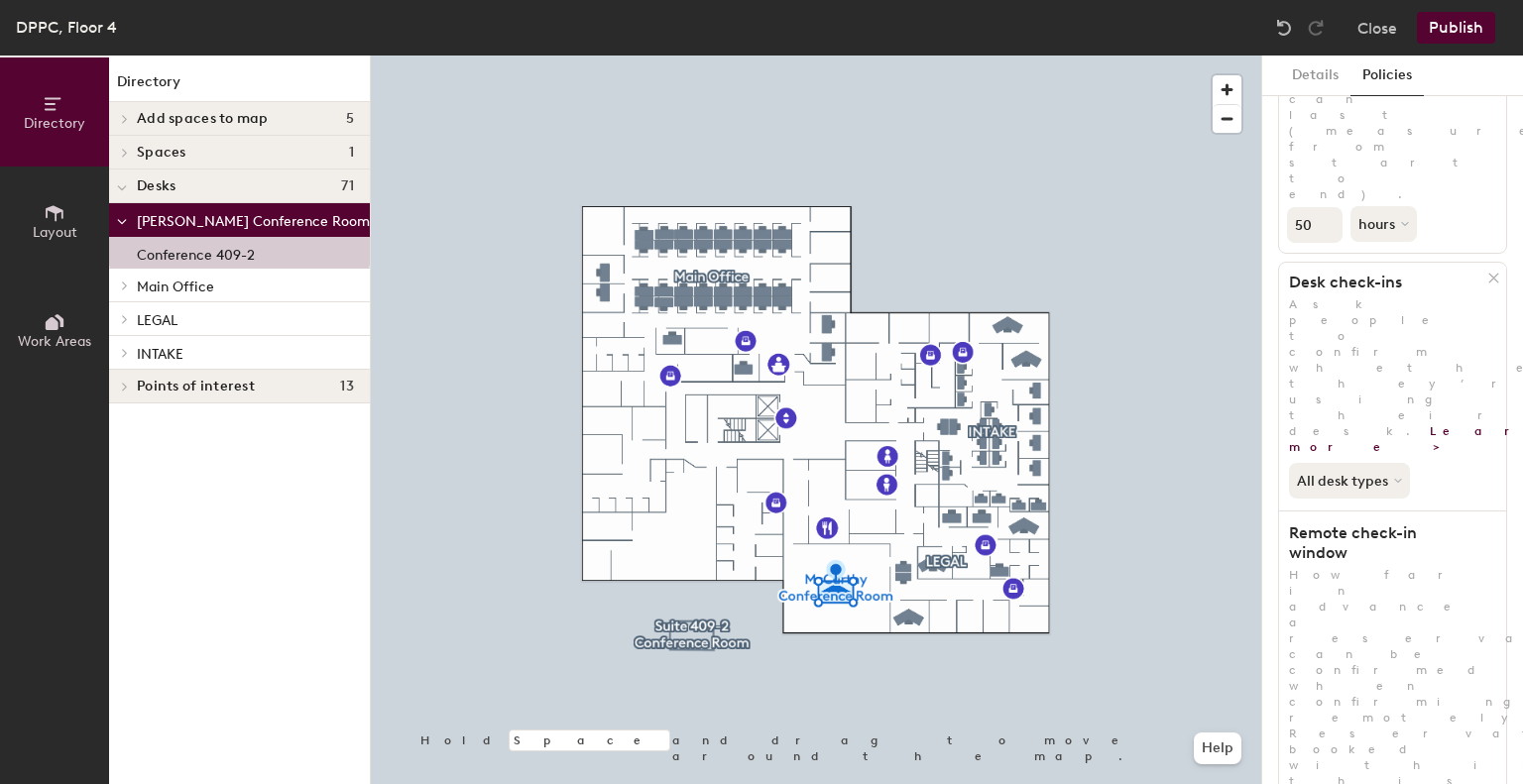 scroll, scrollTop: 225, scrollLeft: 0, axis: vertical 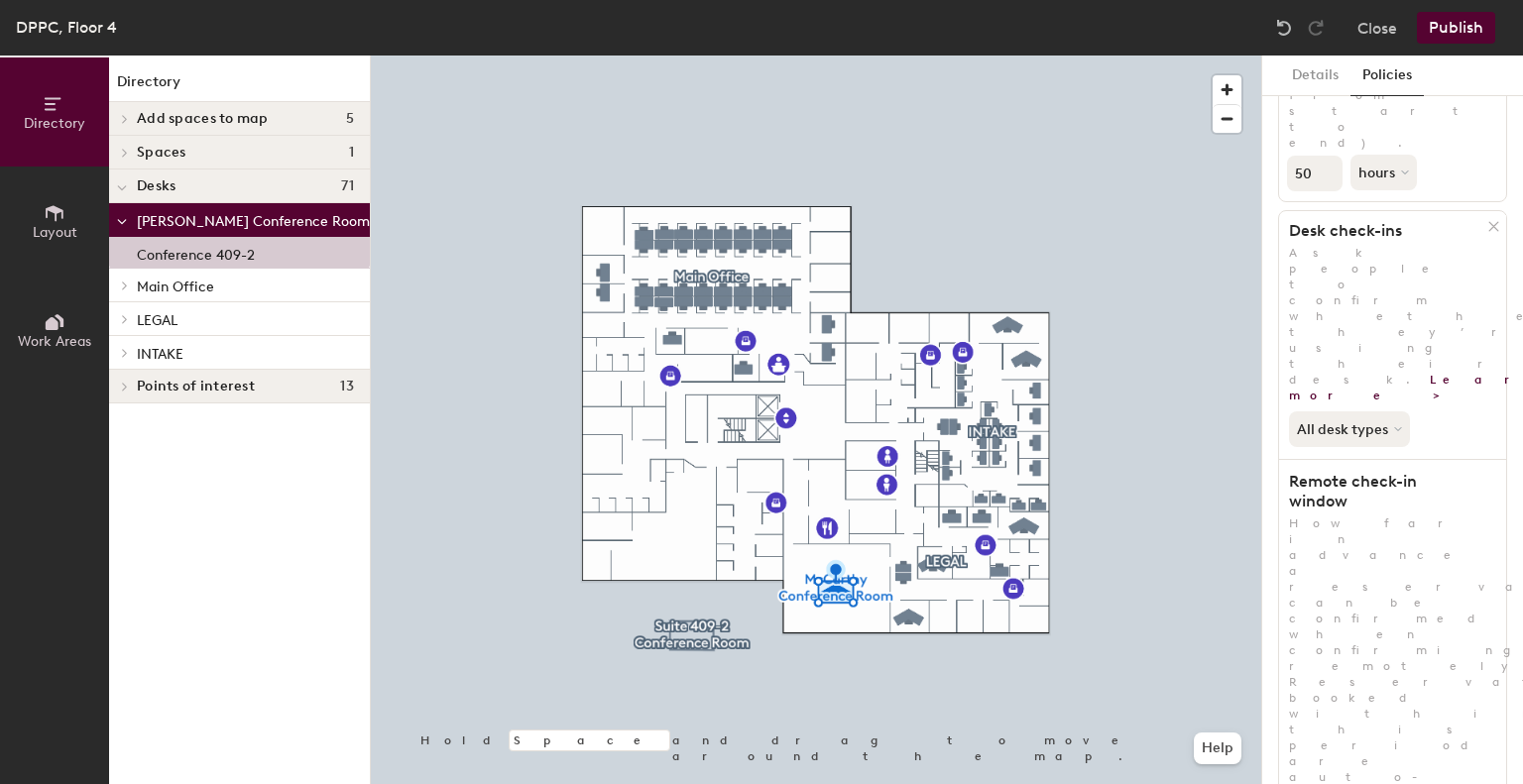 click 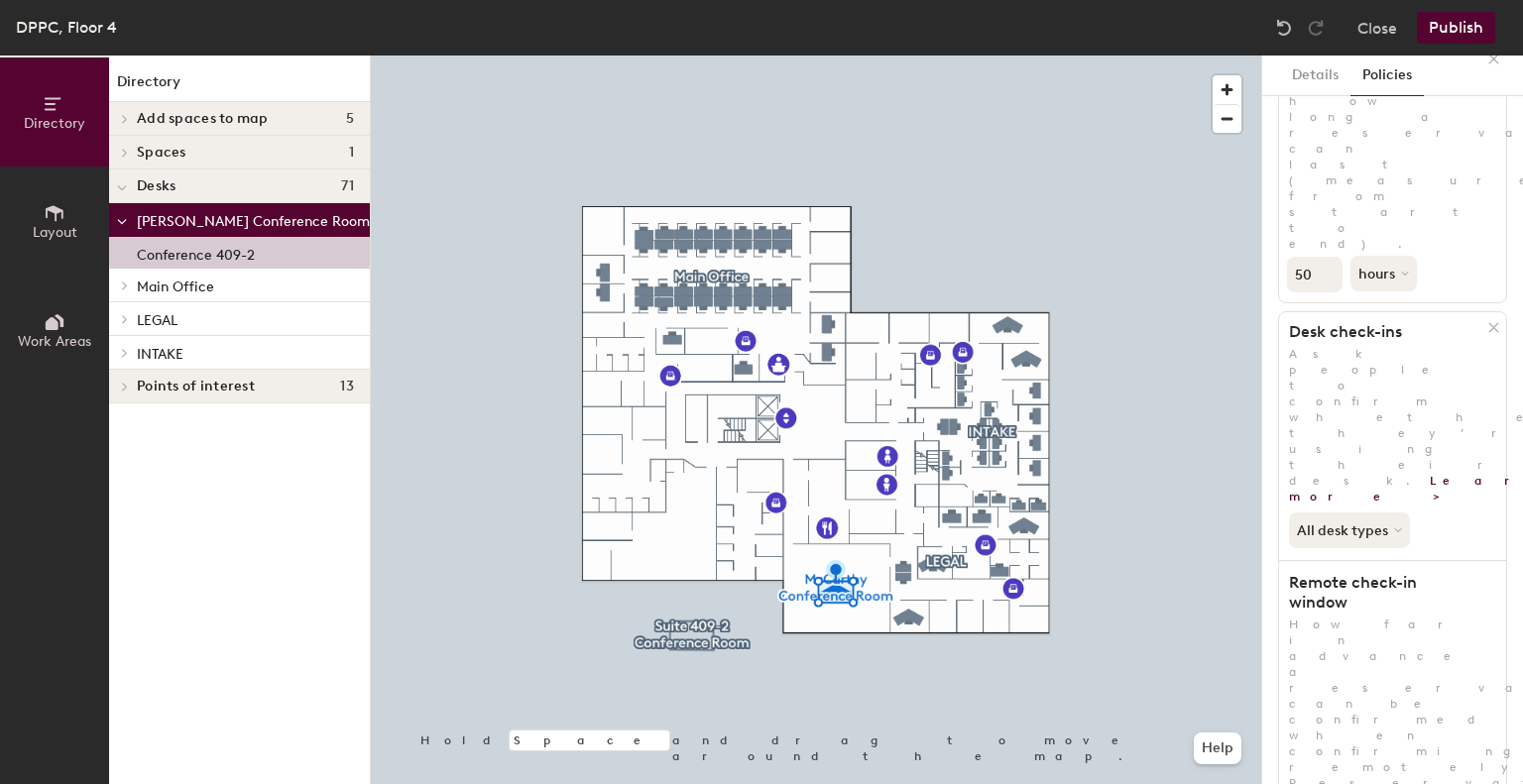 scroll, scrollTop: 0, scrollLeft: 0, axis: both 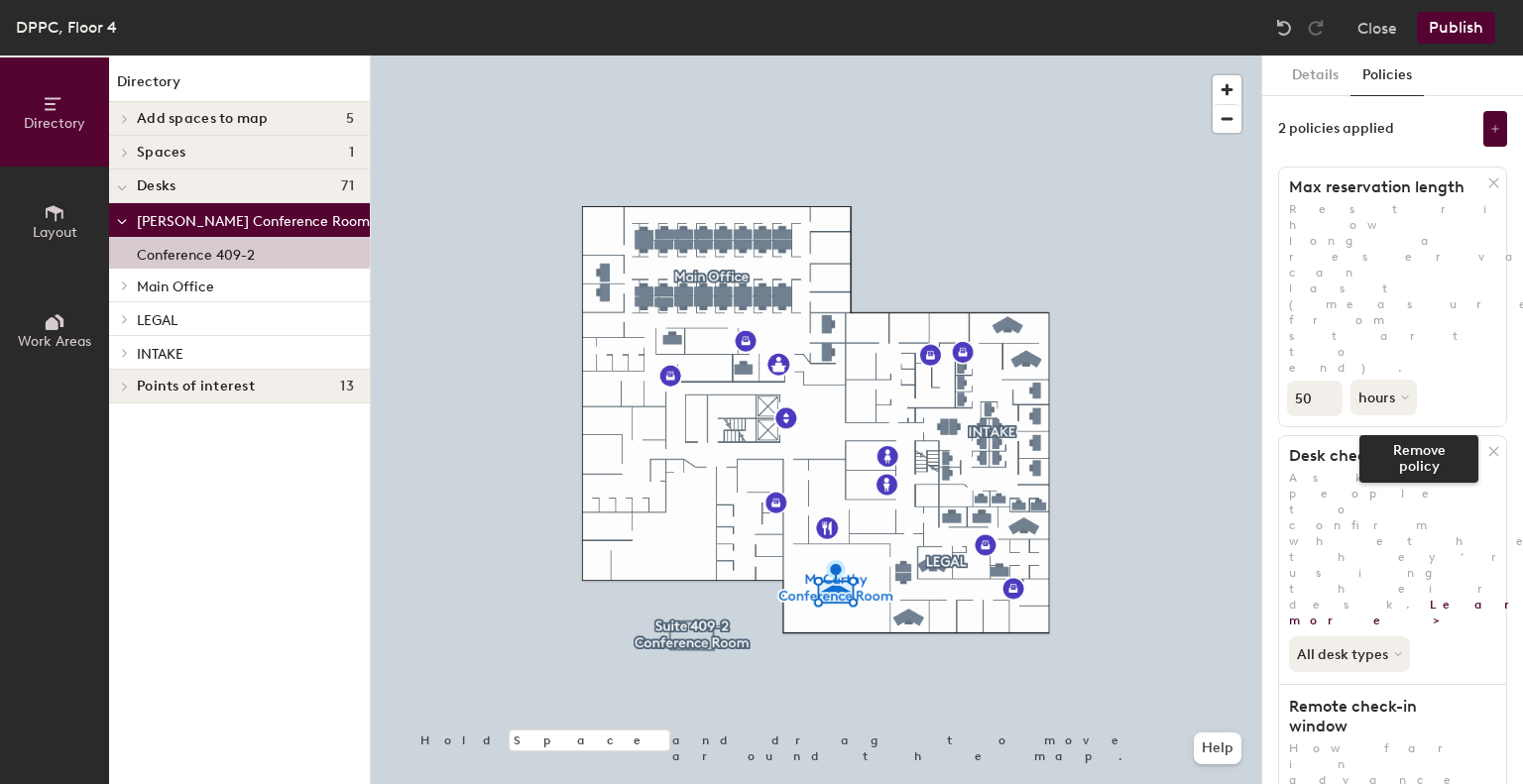 click 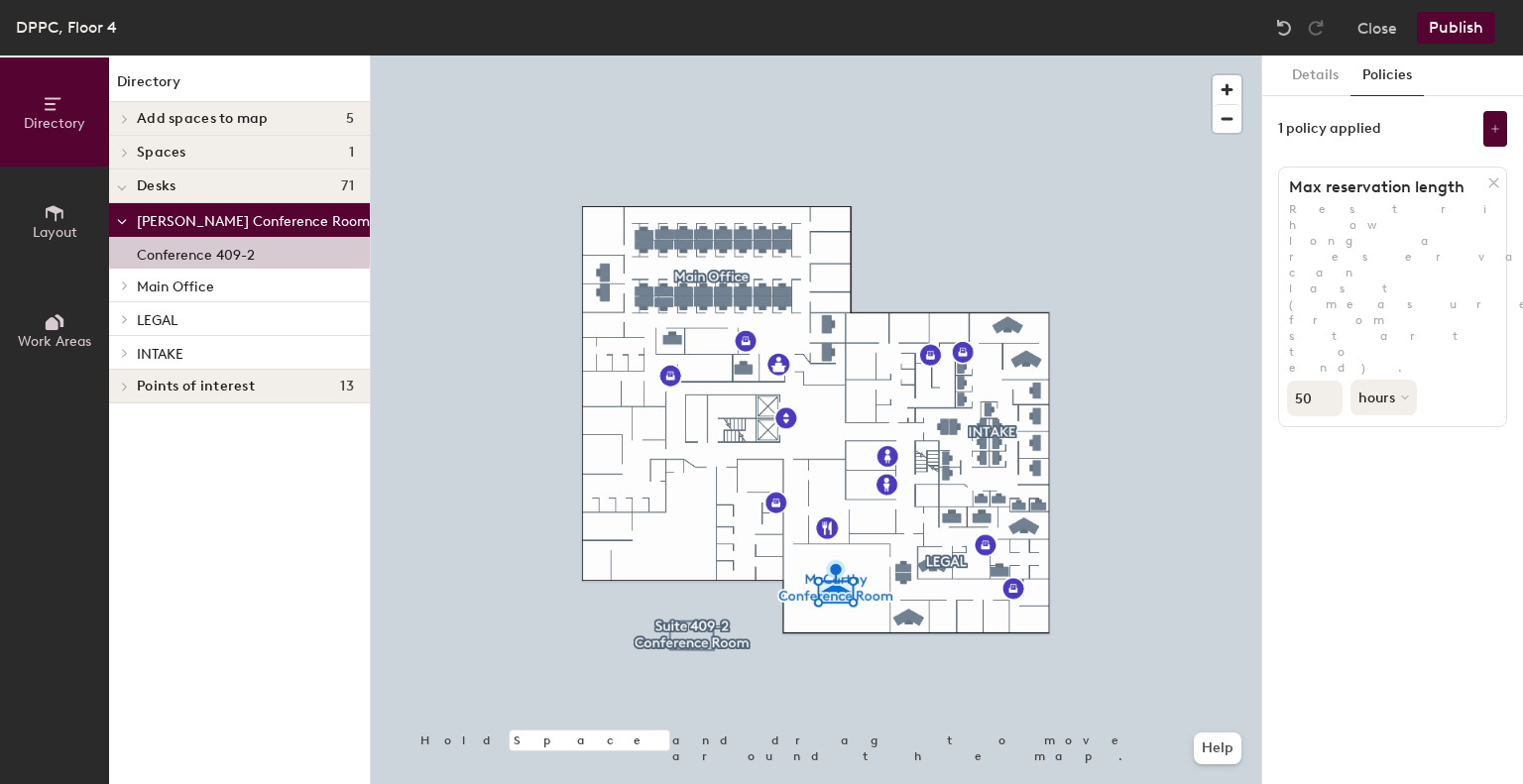 click on "Publish" 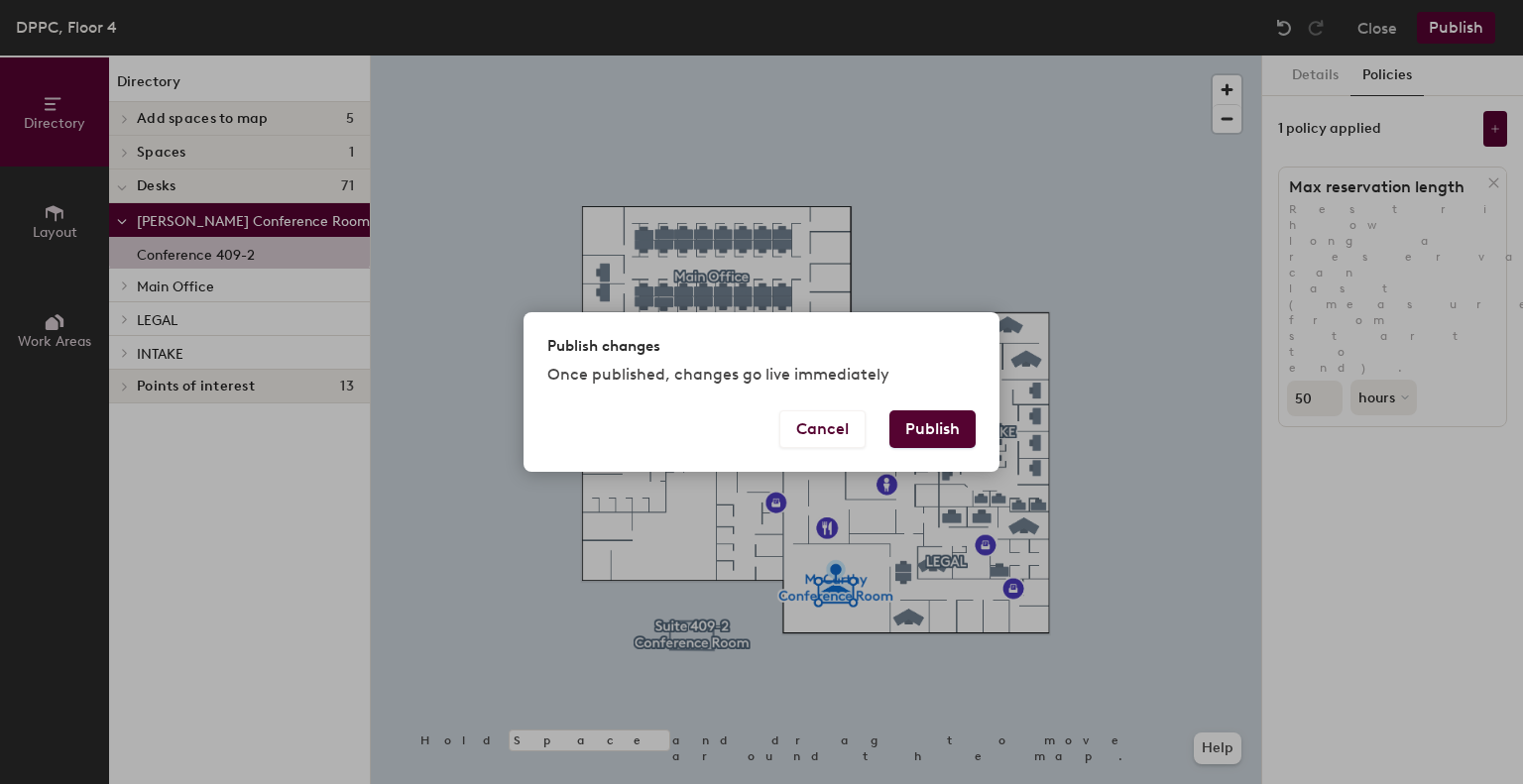 click on "Publish" at bounding box center [932, 429] 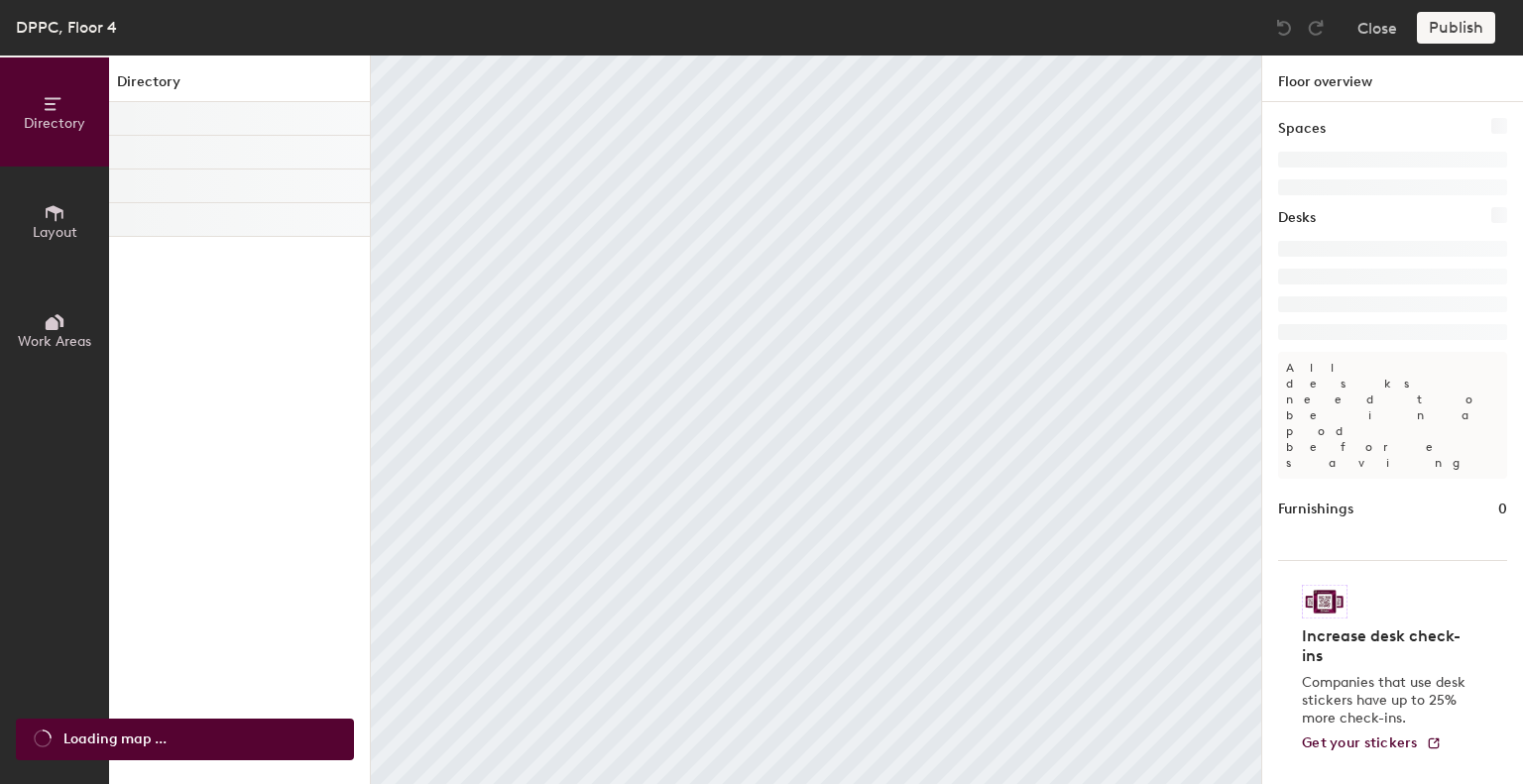 scroll, scrollTop: 0, scrollLeft: 0, axis: both 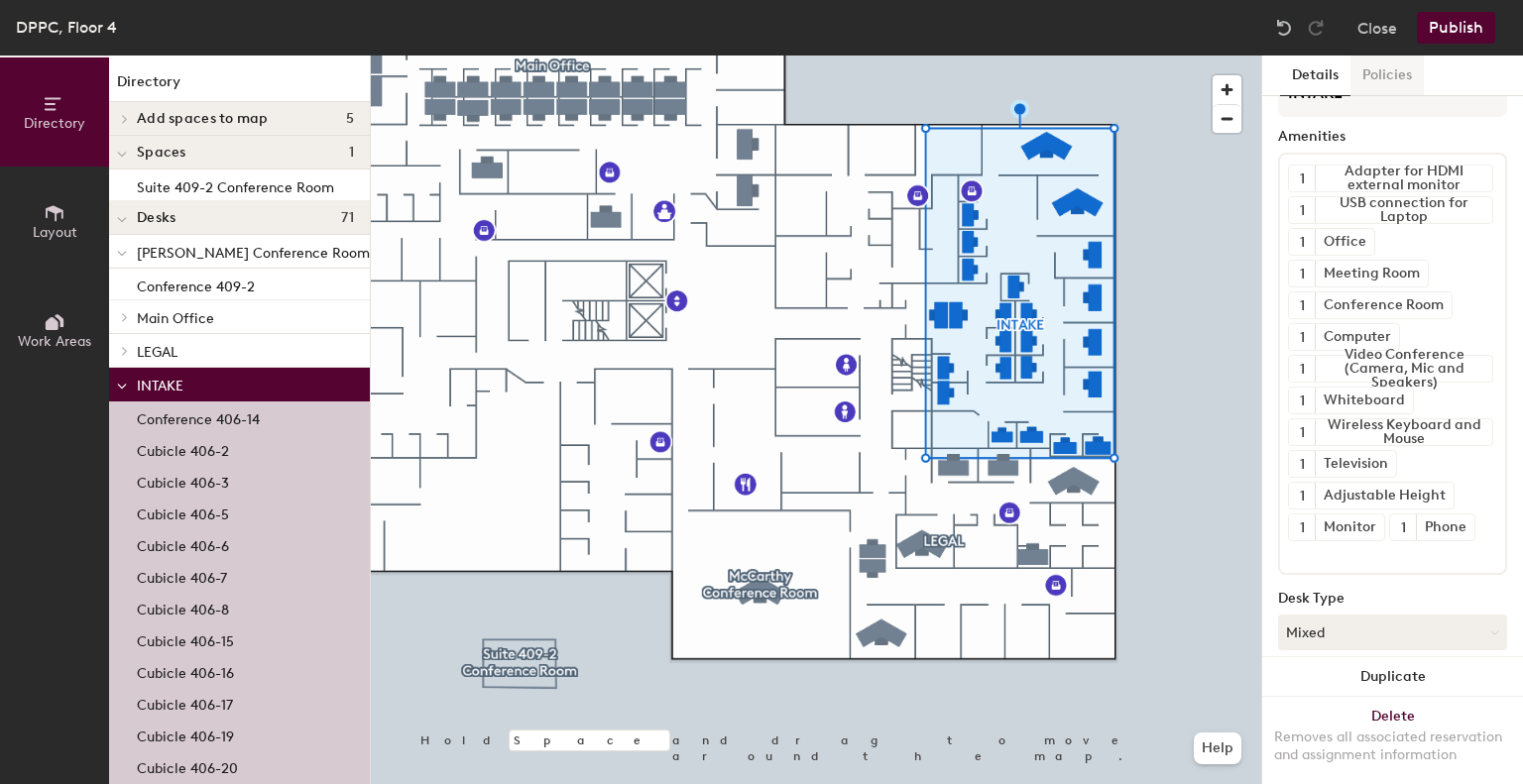 click on "Policies" 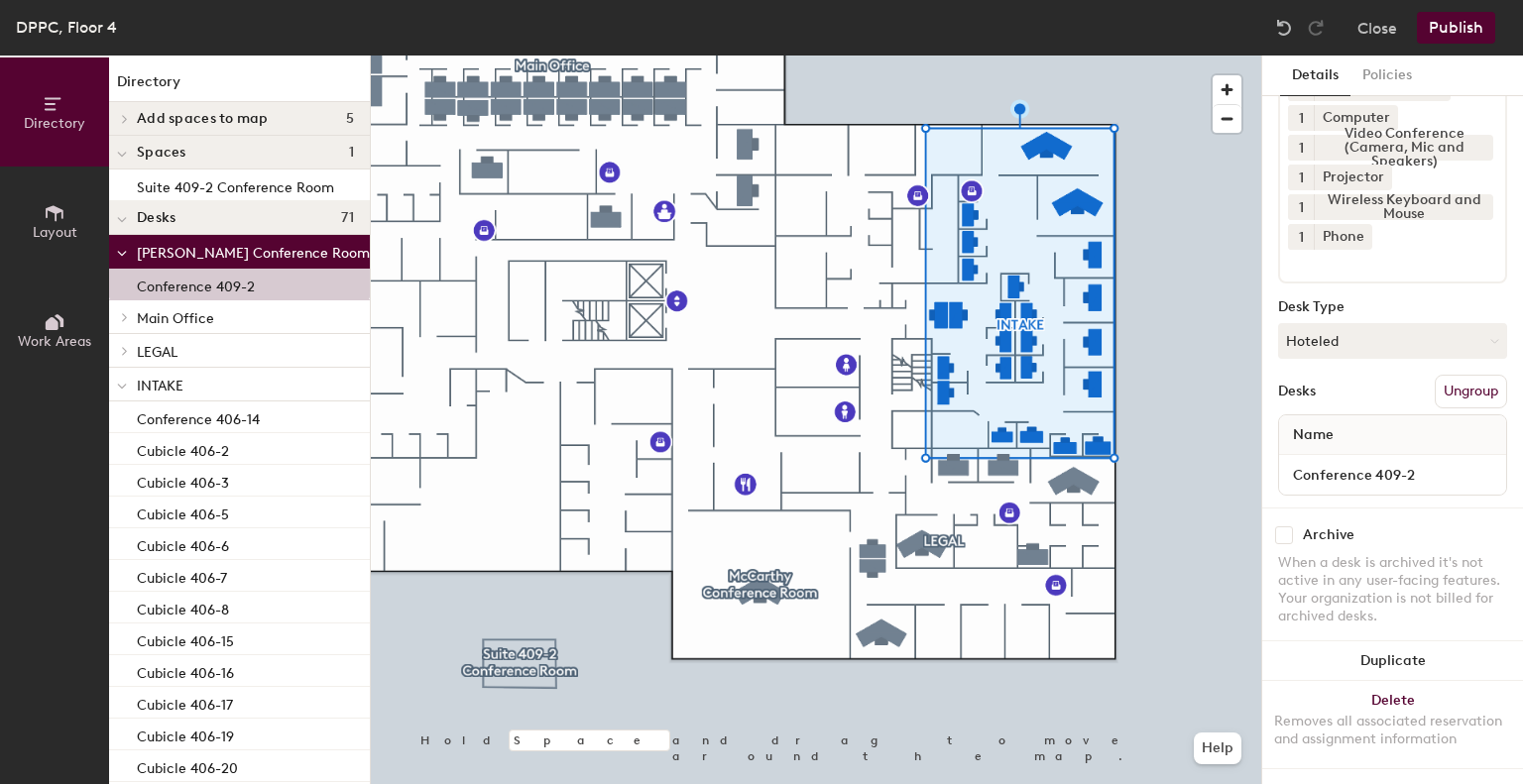 scroll, scrollTop: 146, scrollLeft: 0, axis: vertical 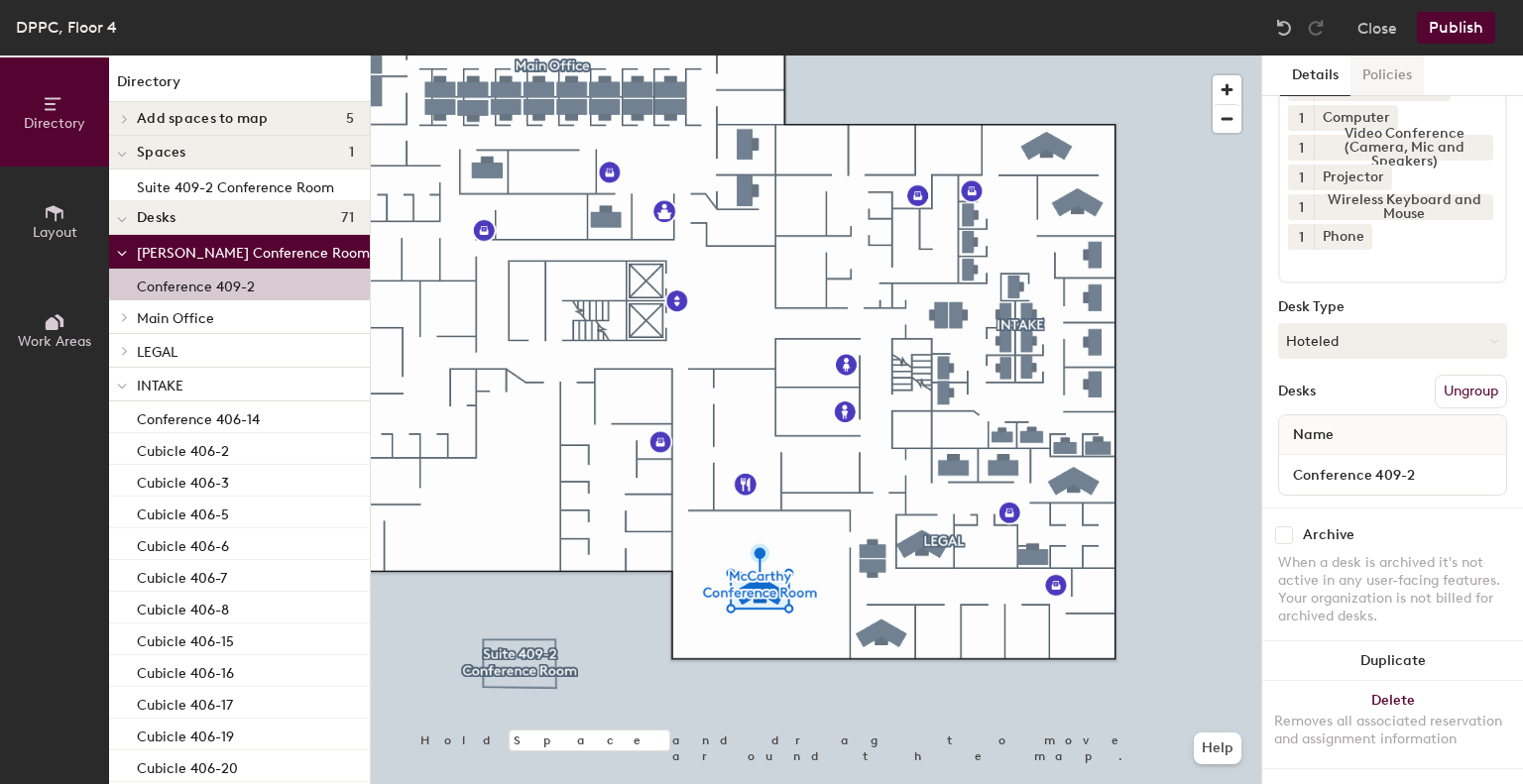 click on "Policies" 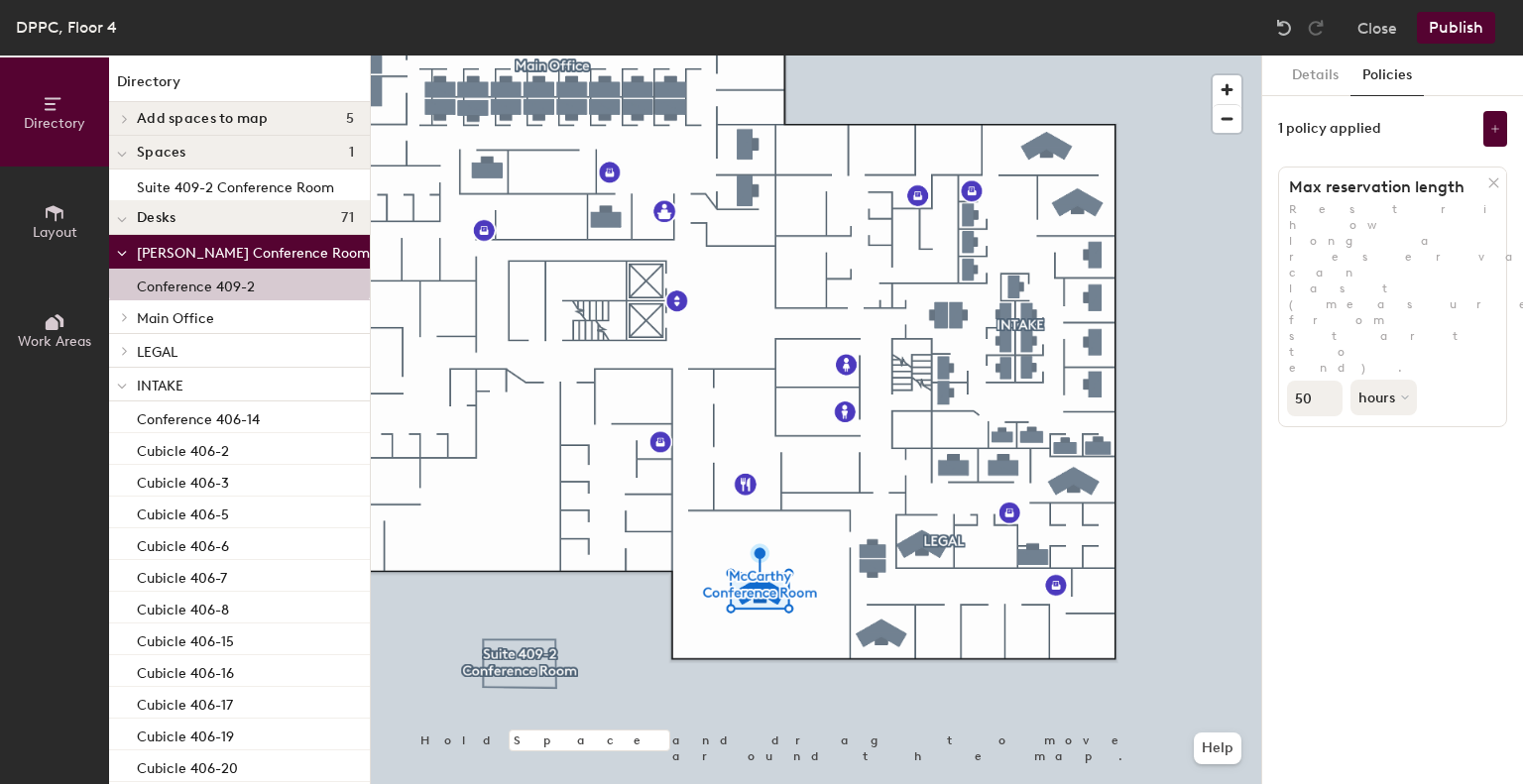 scroll, scrollTop: 0, scrollLeft: 0, axis: both 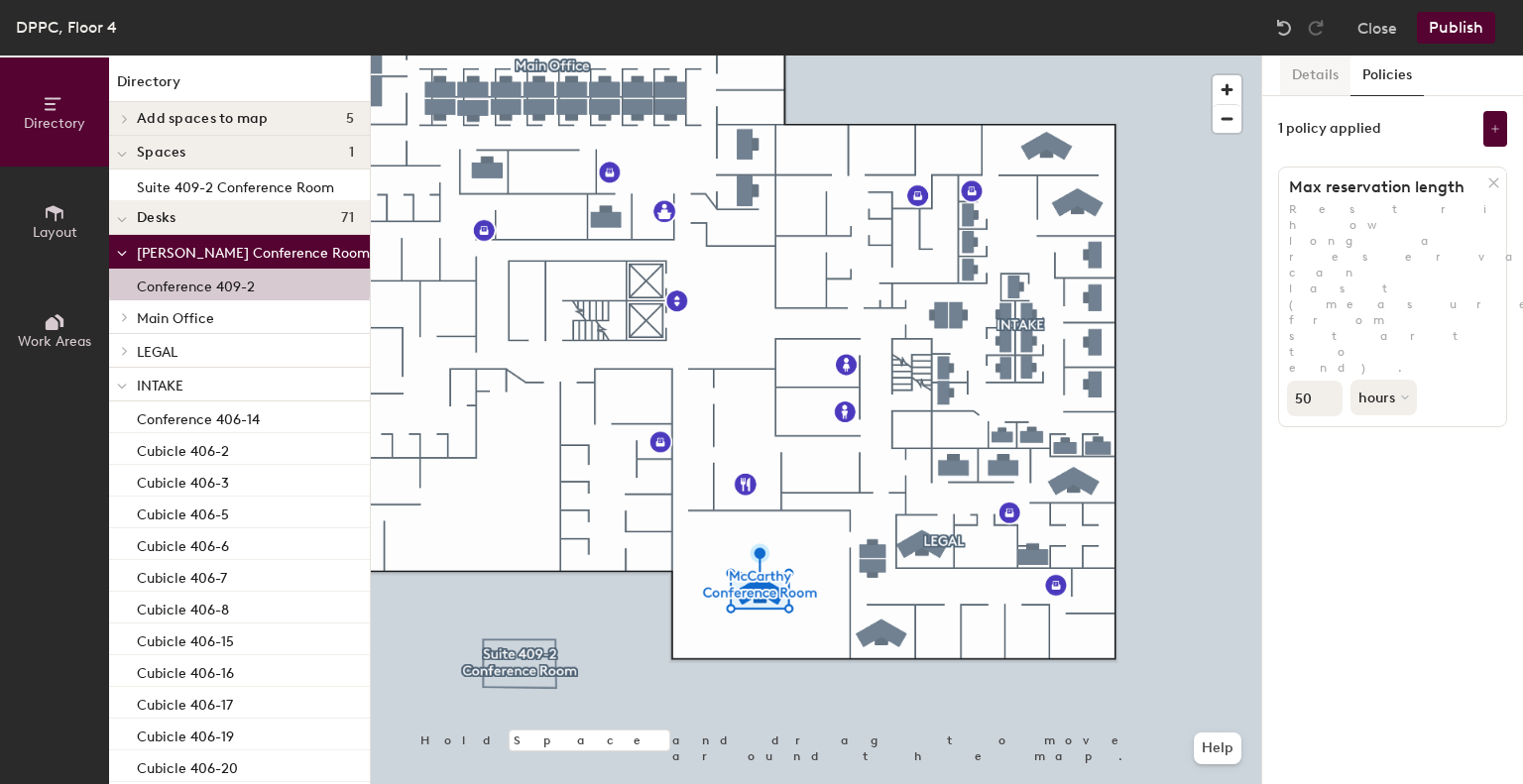 click on "Details" 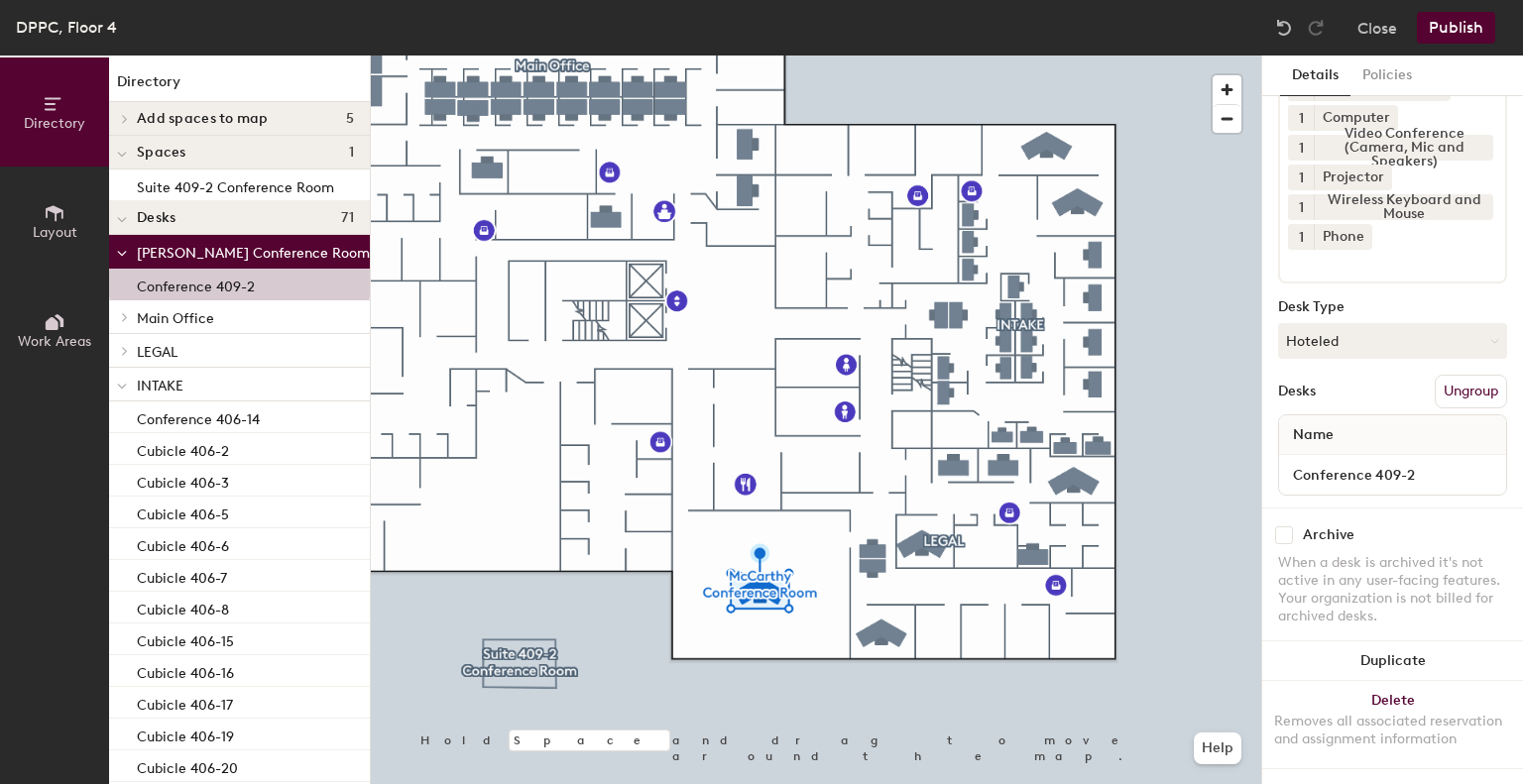 scroll, scrollTop: 0, scrollLeft: 0, axis: both 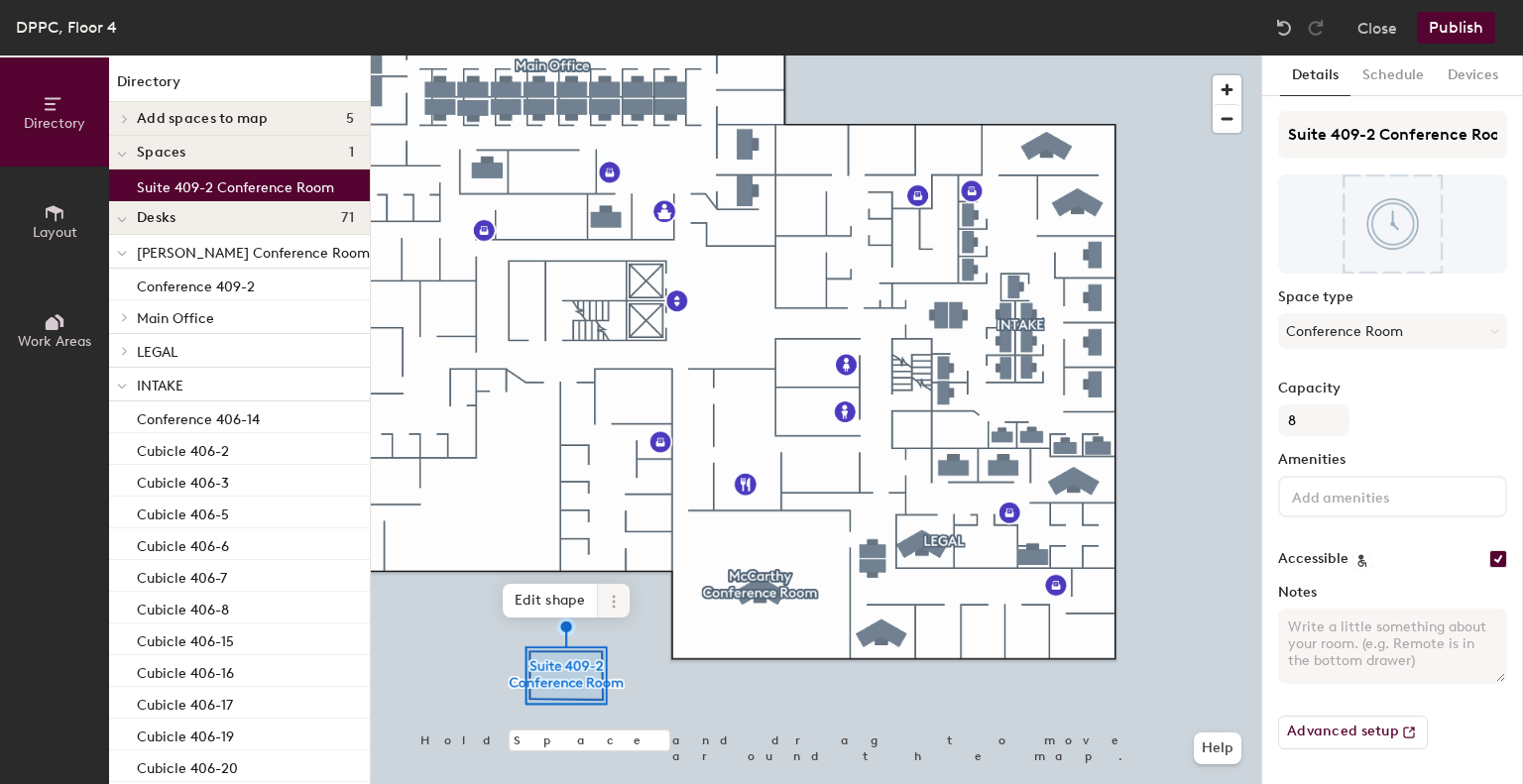 click 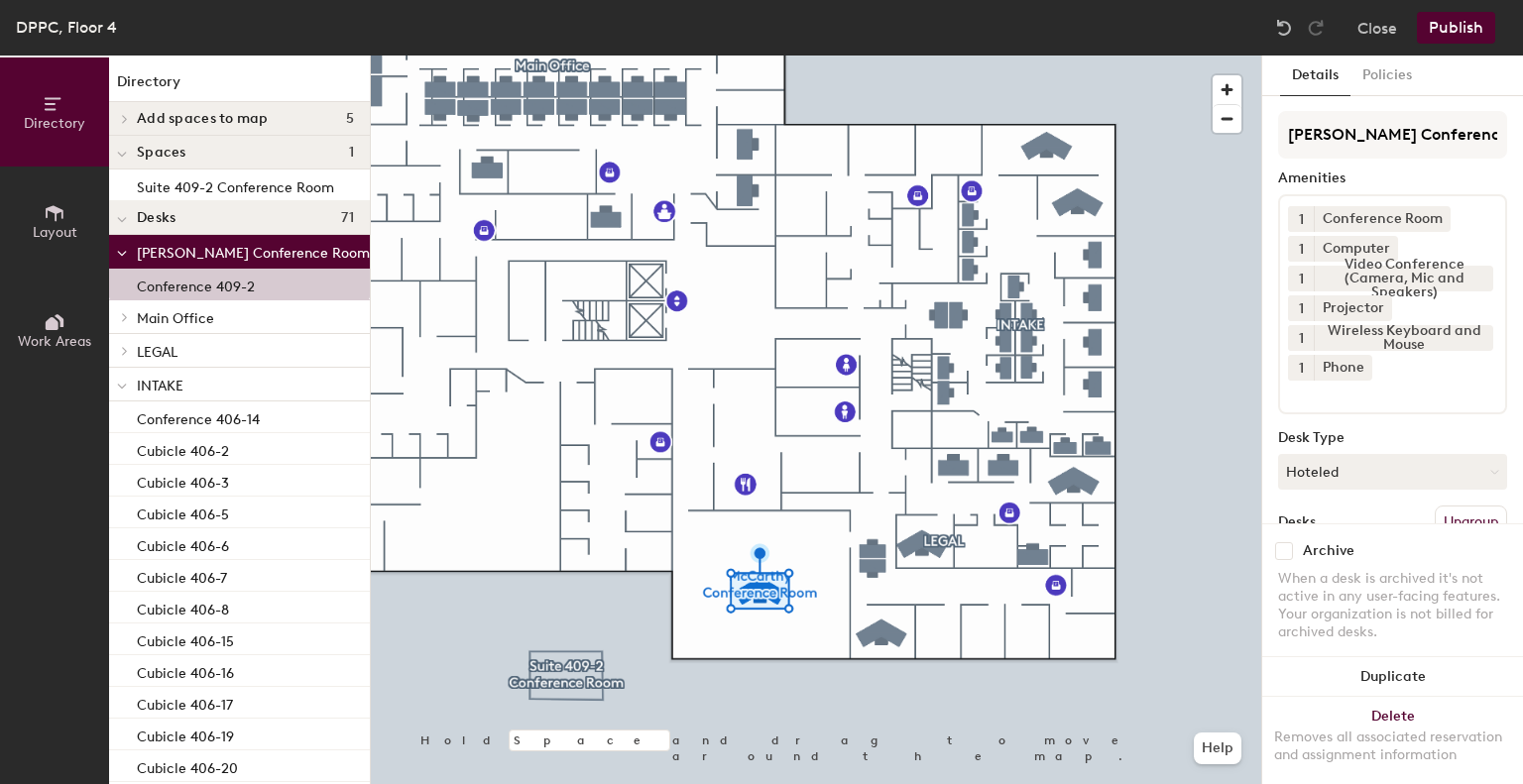 click 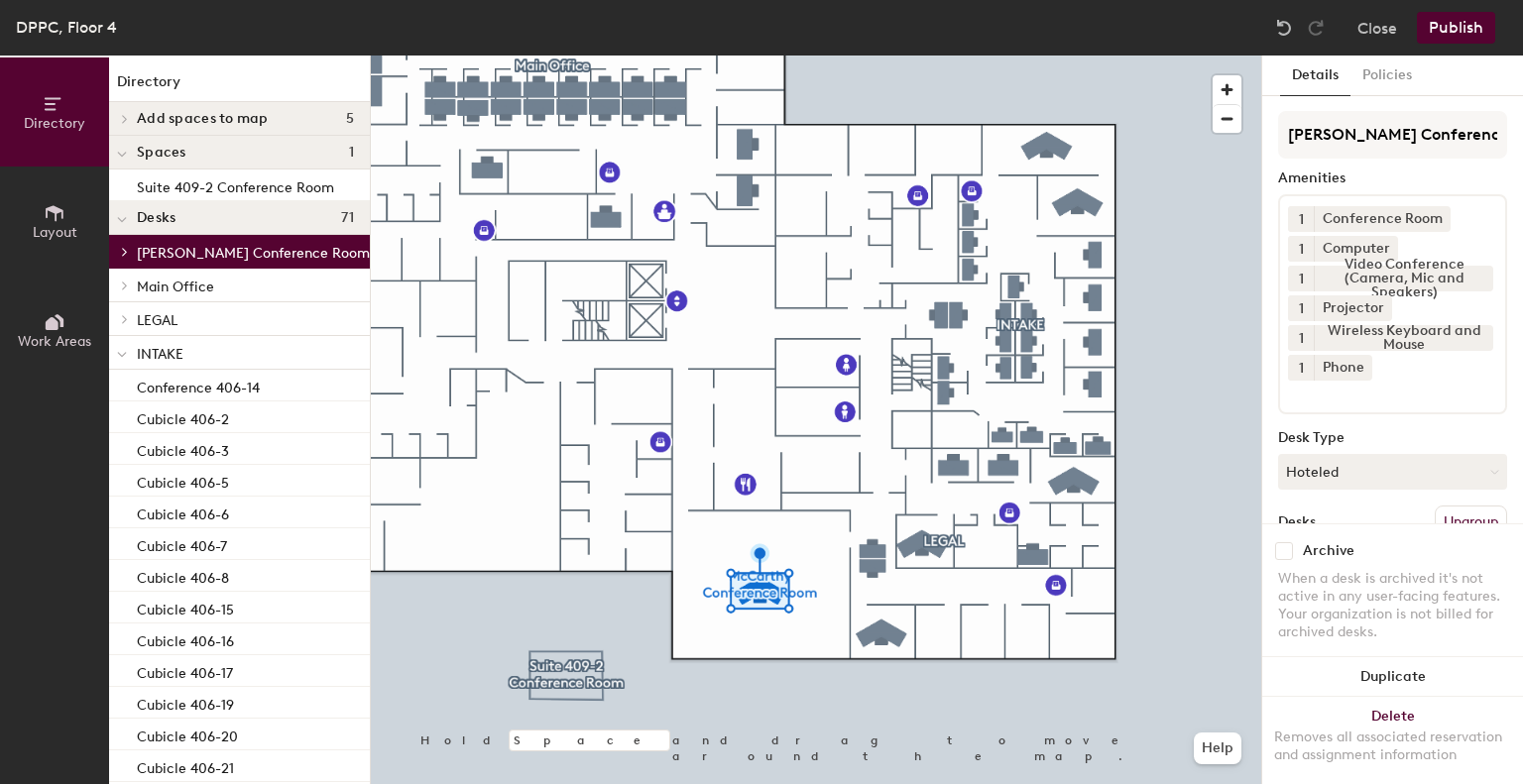 click 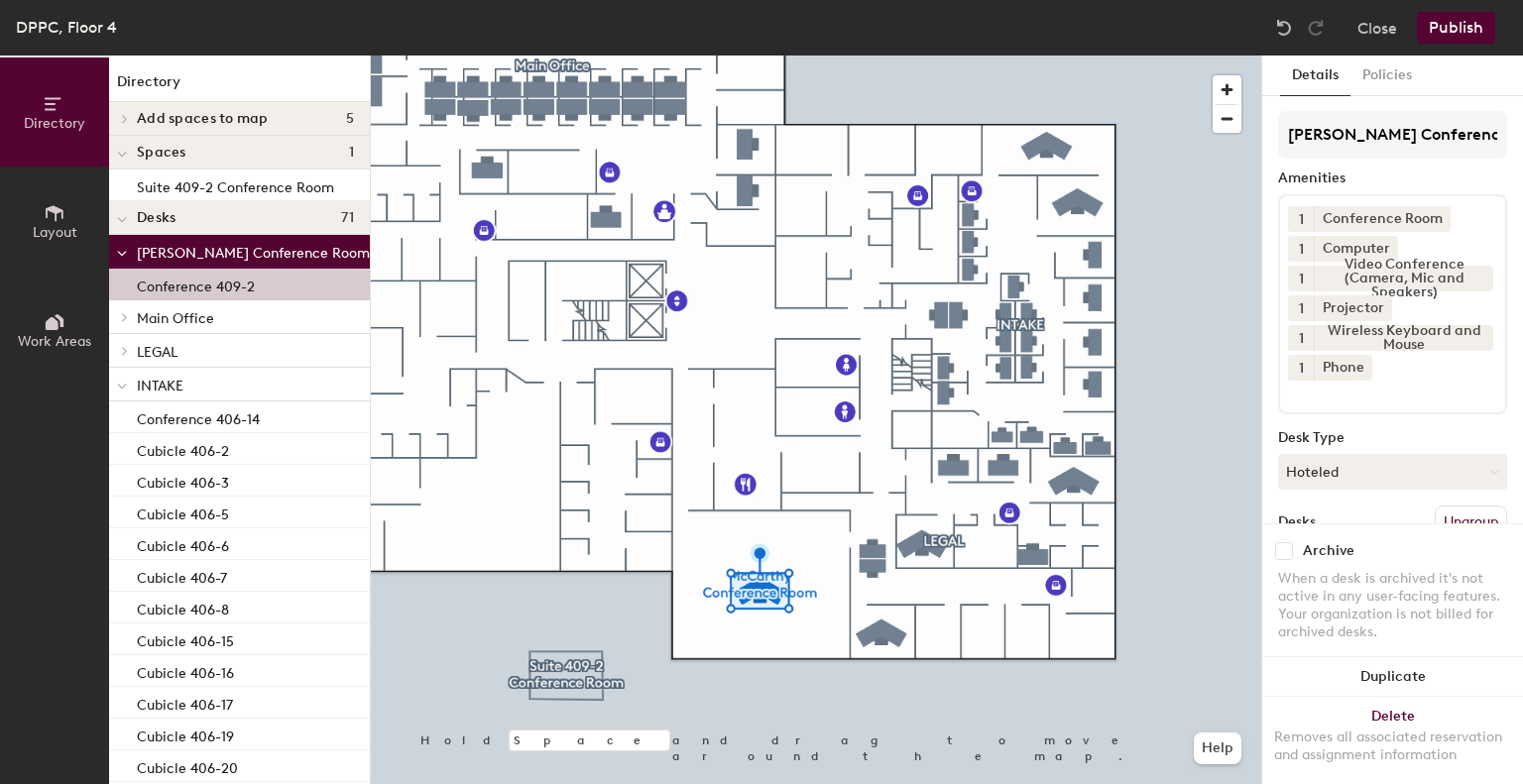 click on "Conference 409-2" 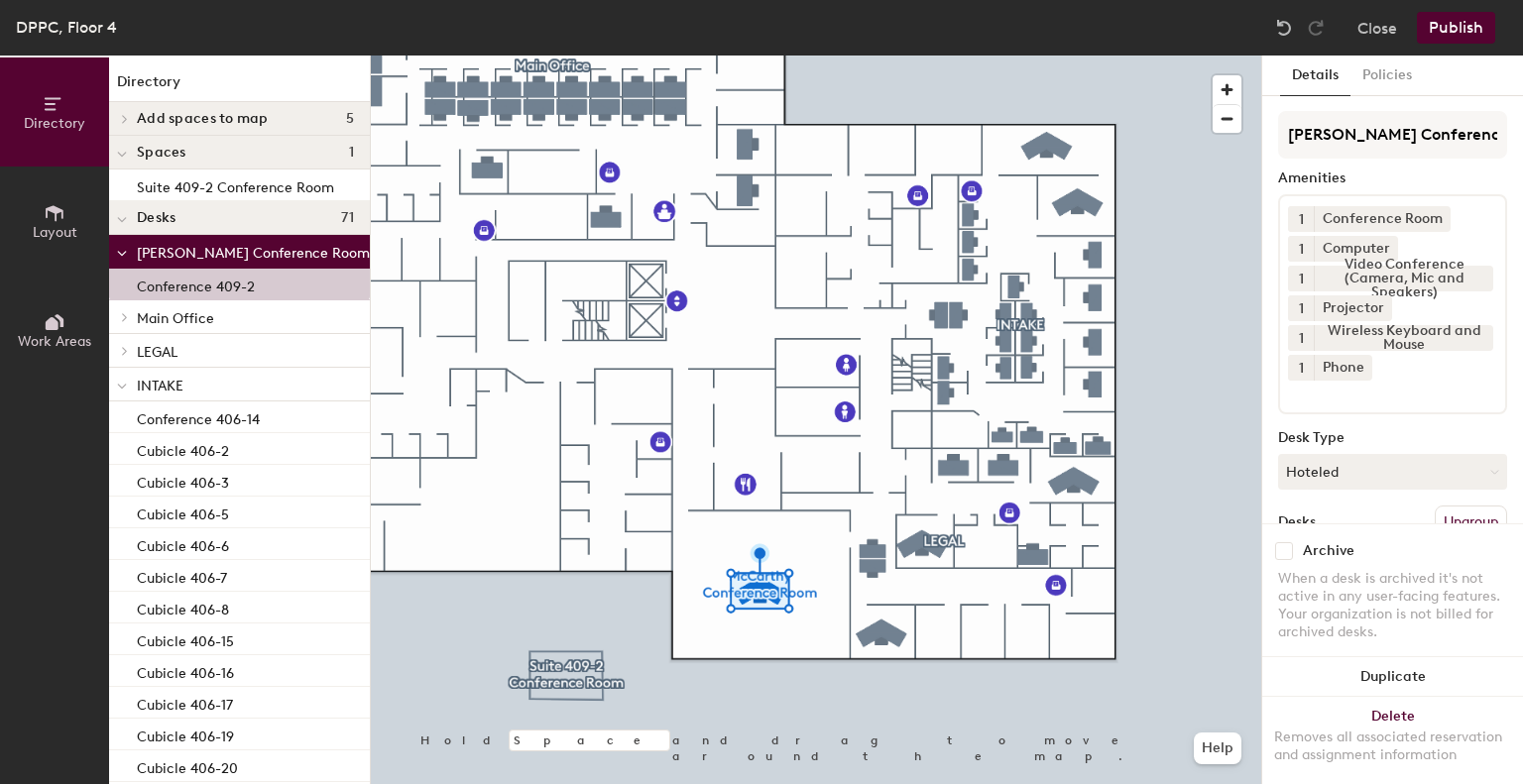 scroll, scrollTop: 146, scrollLeft: 0, axis: vertical 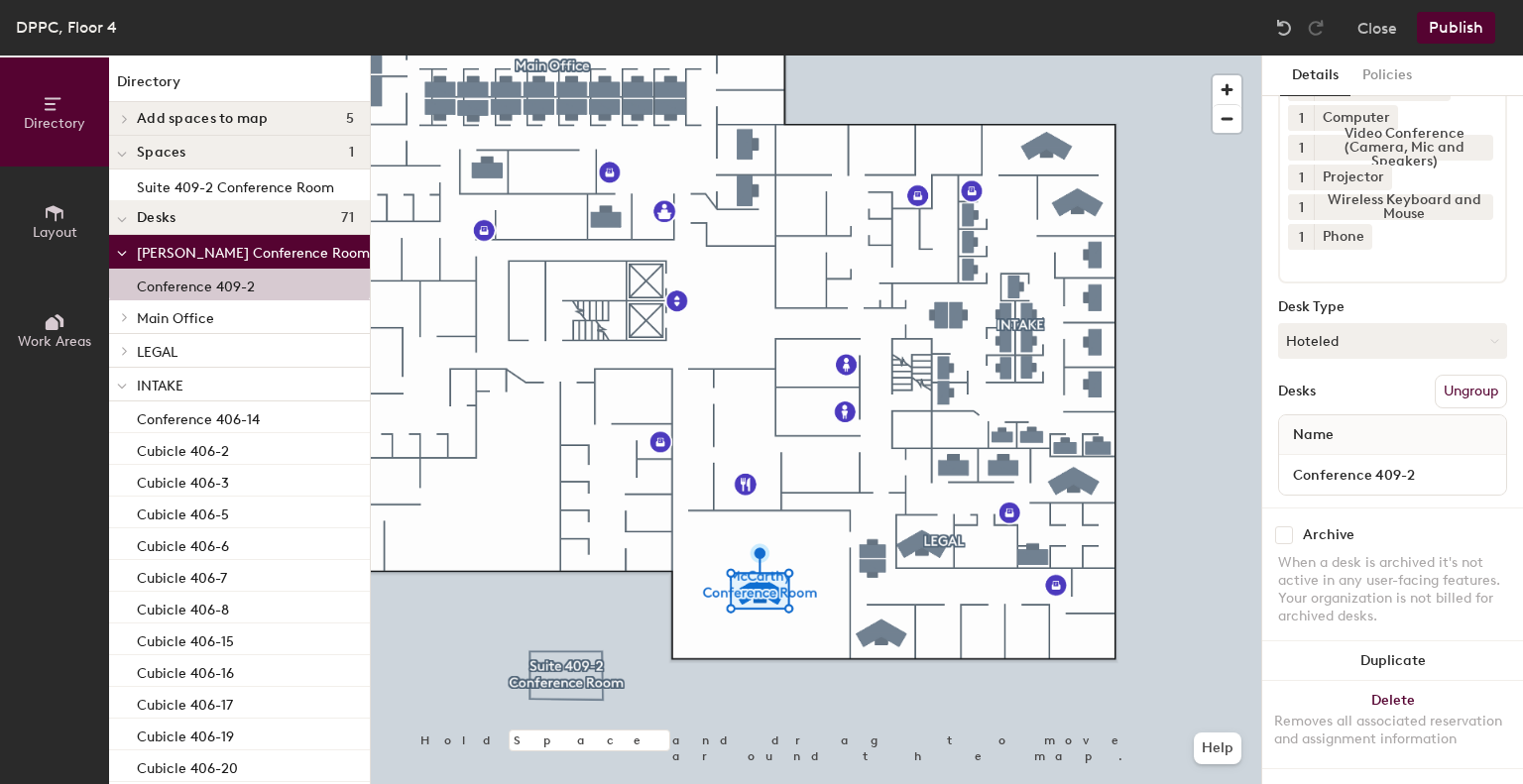 click on "Publish" 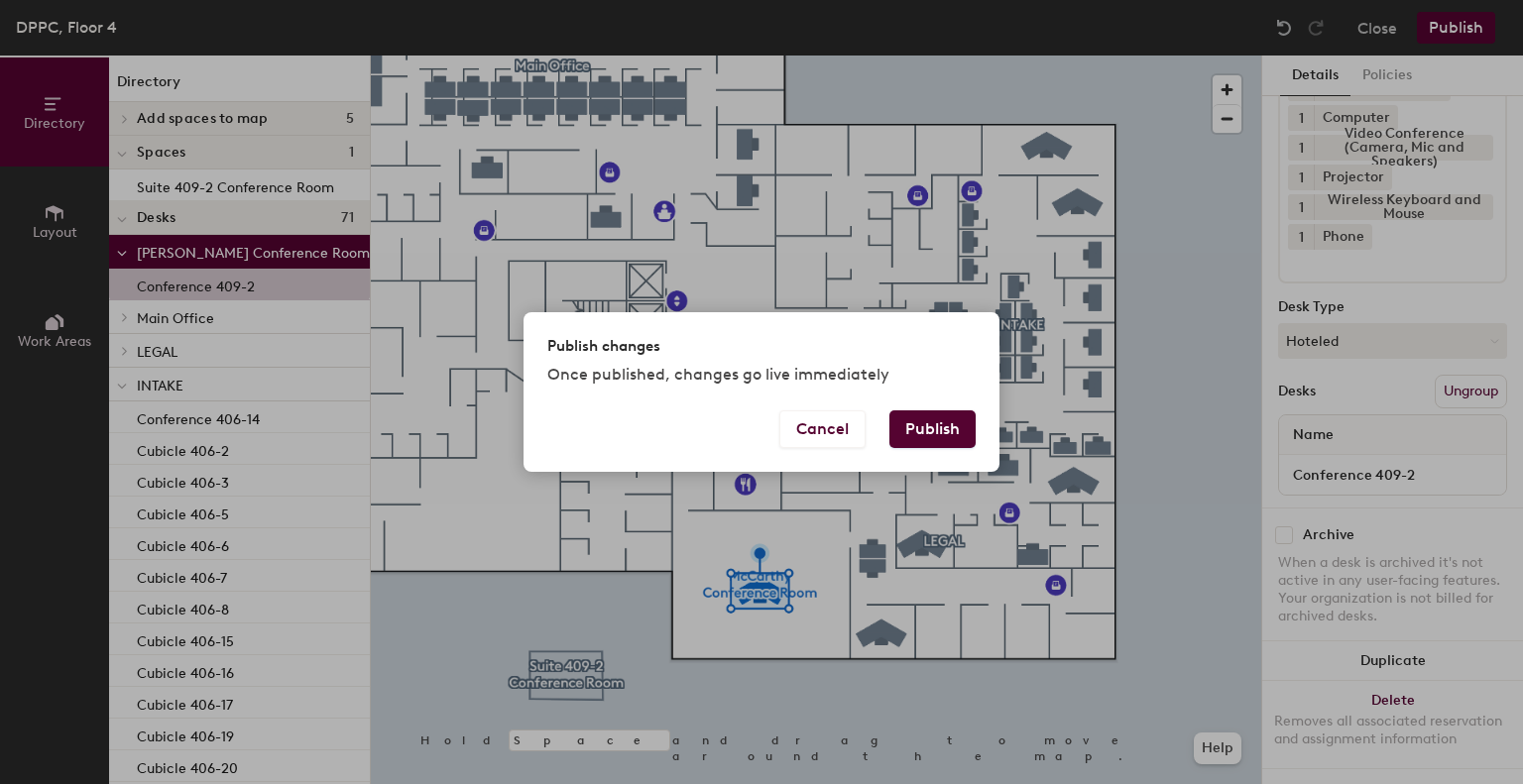 click on "Publish" at bounding box center [932, 429] 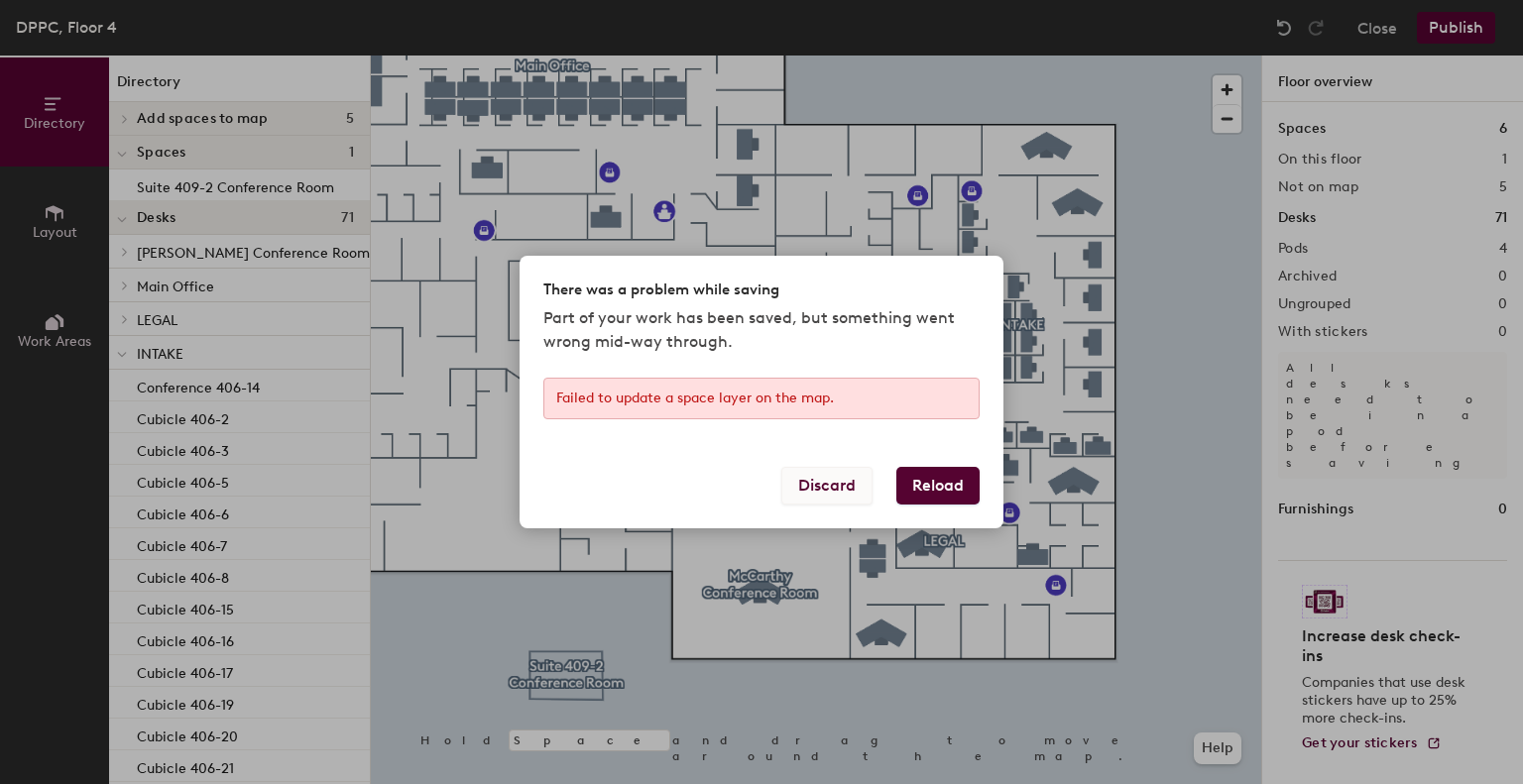 click on "Discard" at bounding box center [827, 486] 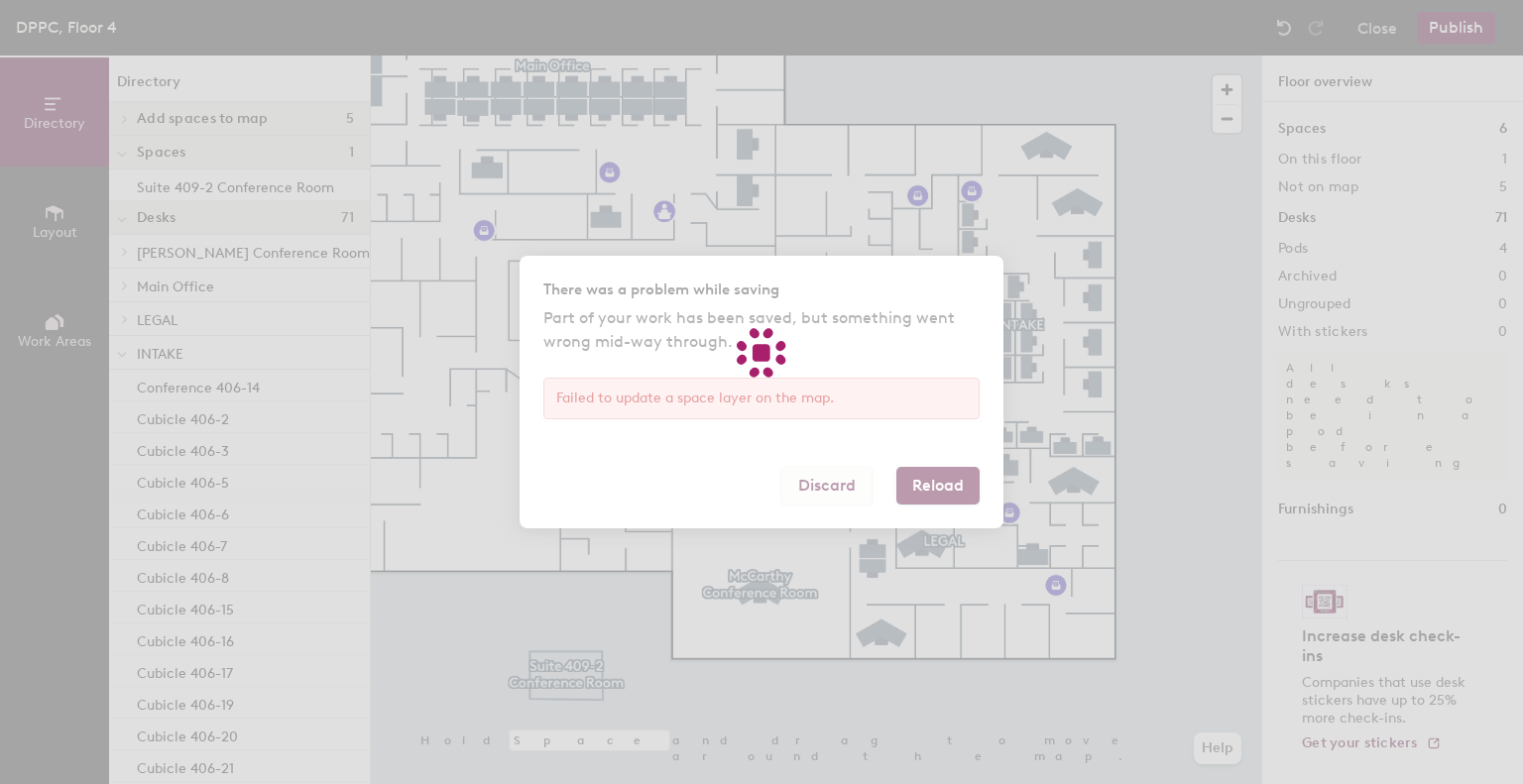 click at bounding box center [762, 392] 